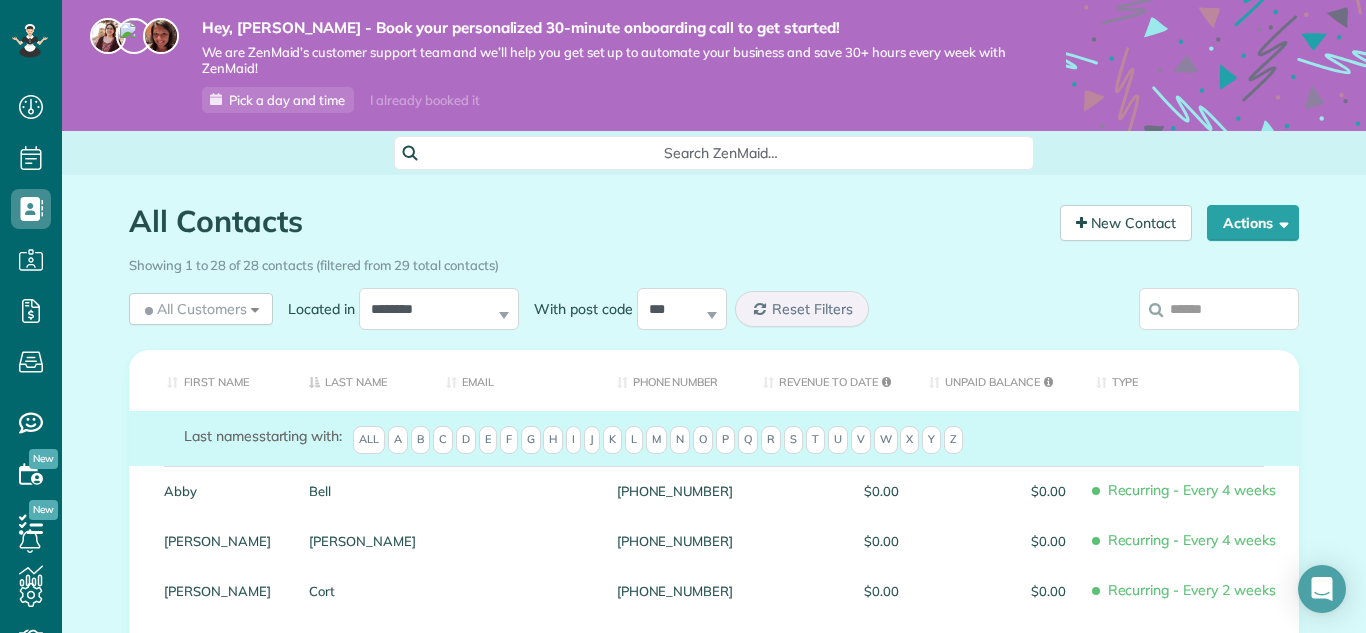 scroll, scrollTop: 0, scrollLeft: 0, axis: both 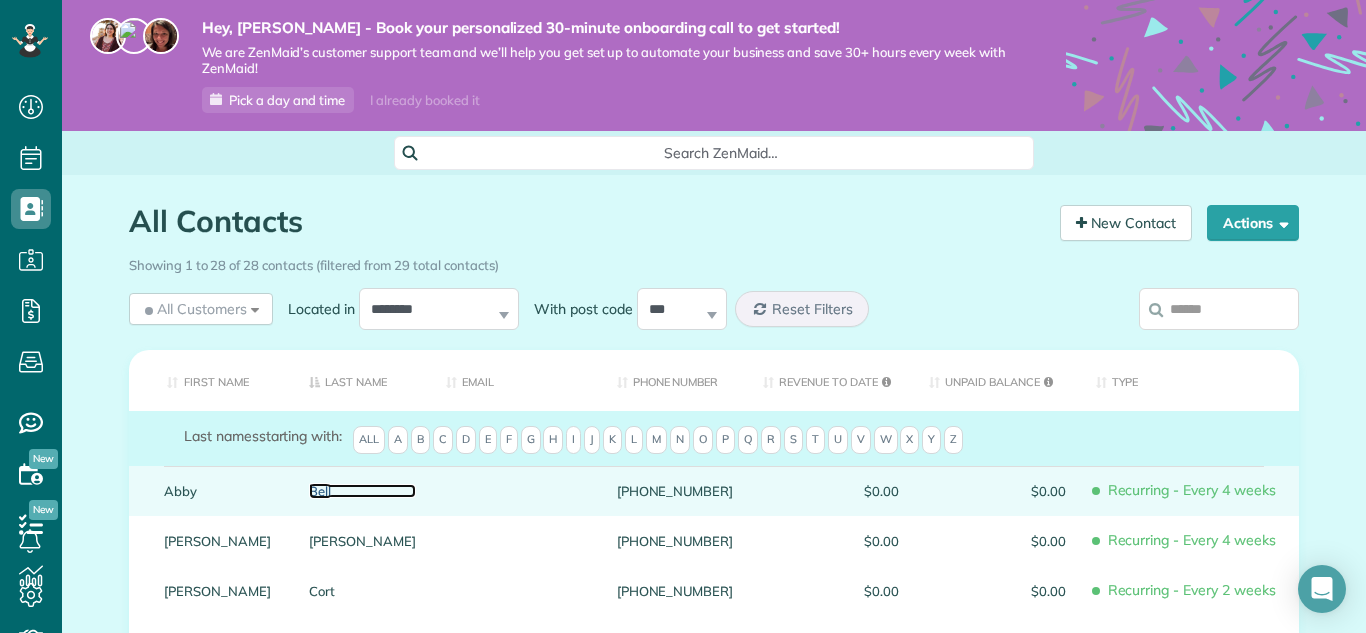 click on "Bell" at bounding box center [362, 491] 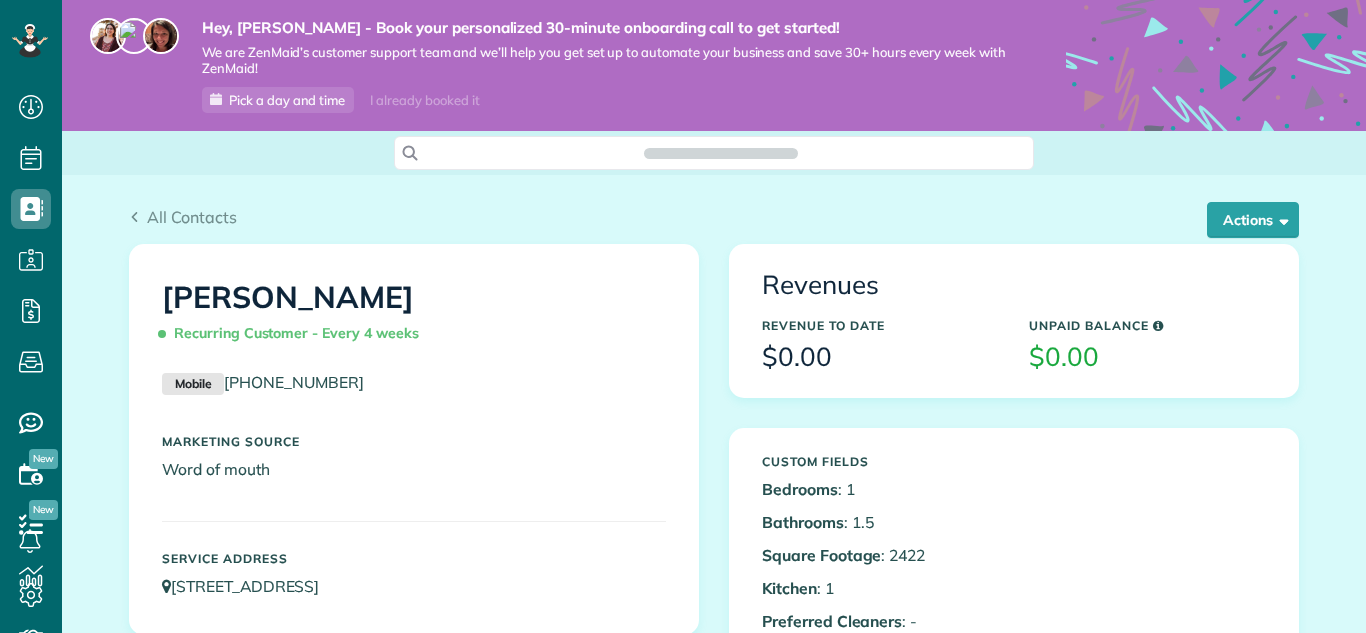 scroll, scrollTop: 0, scrollLeft: 0, axis: both 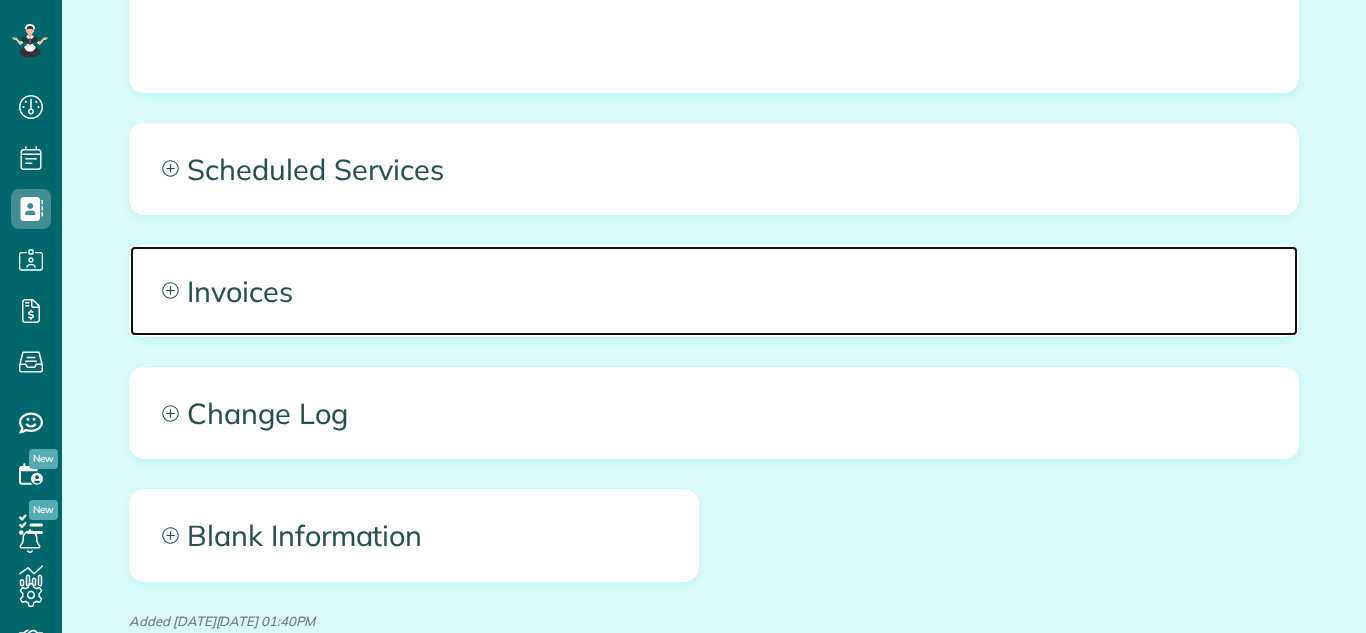 click on "Invoices" at bounding box center (714, 291) 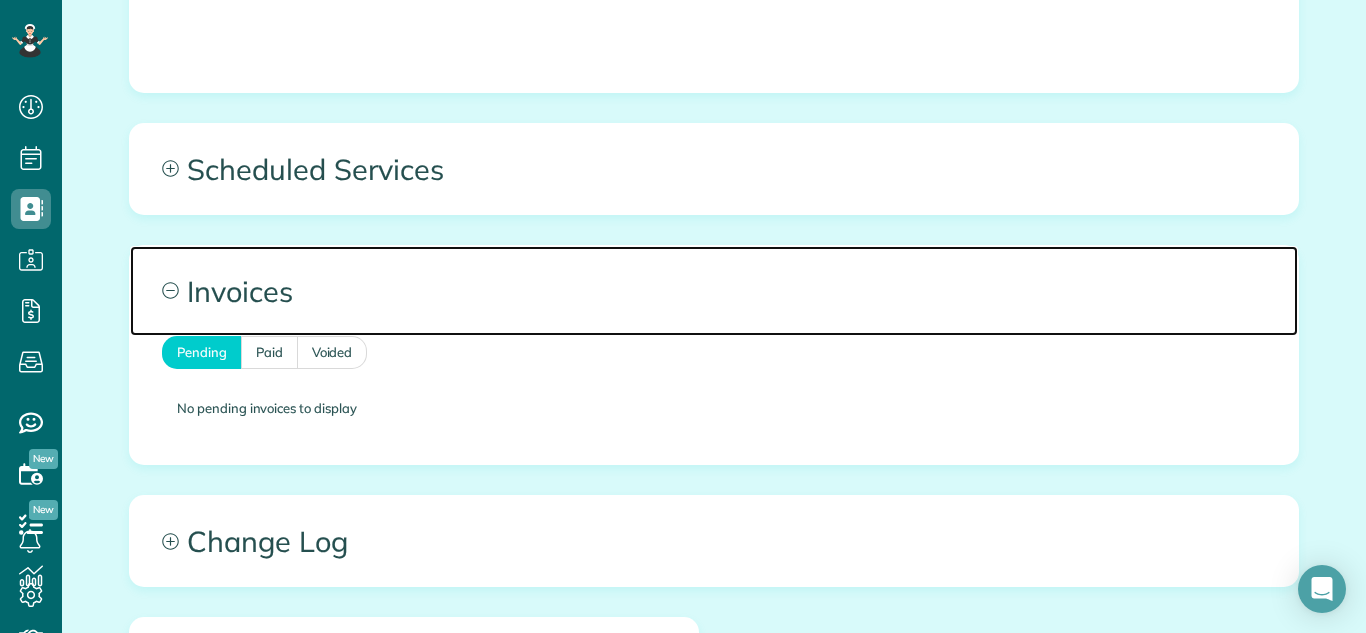 click 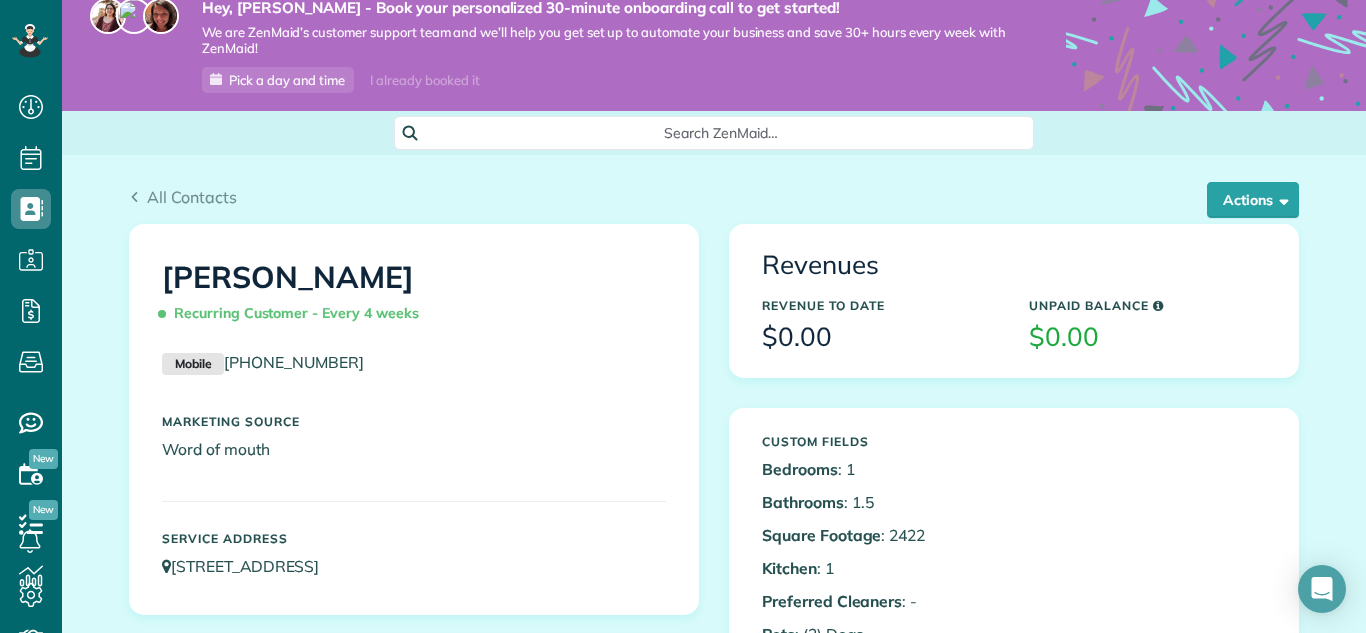 scroll, scrollTop: 0, scrollLeft: 0, axis: both 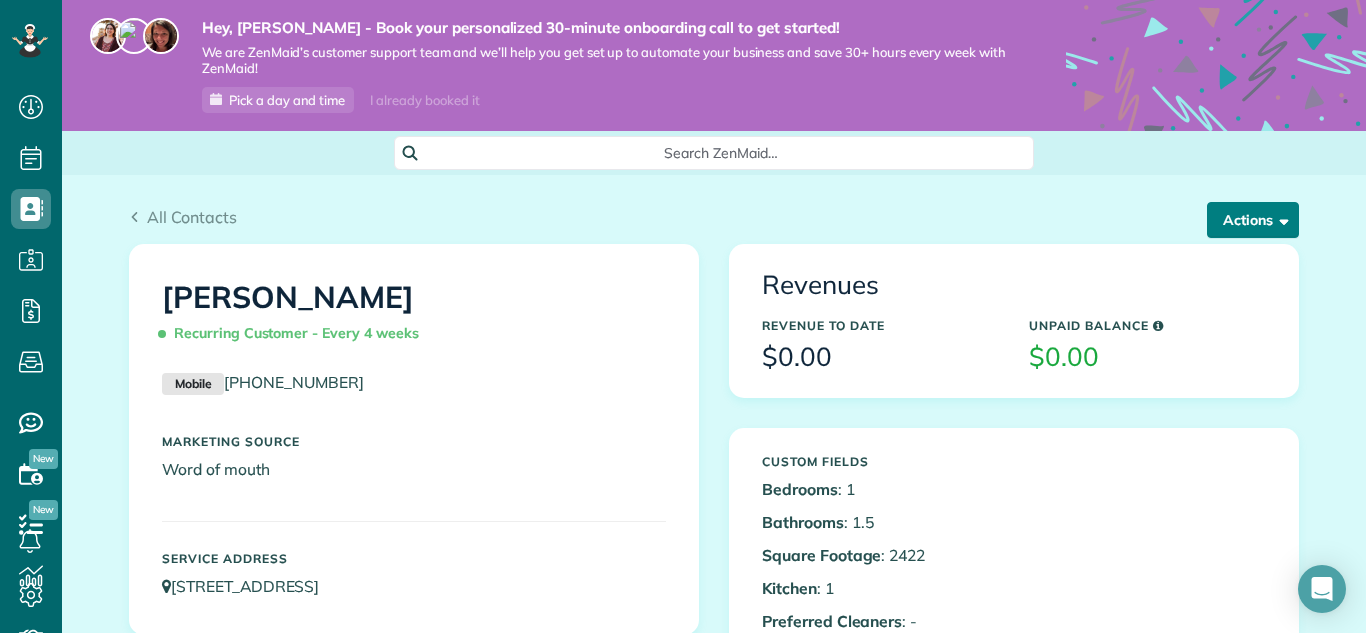 click on "Actions" at bounding box center (1253, 220) 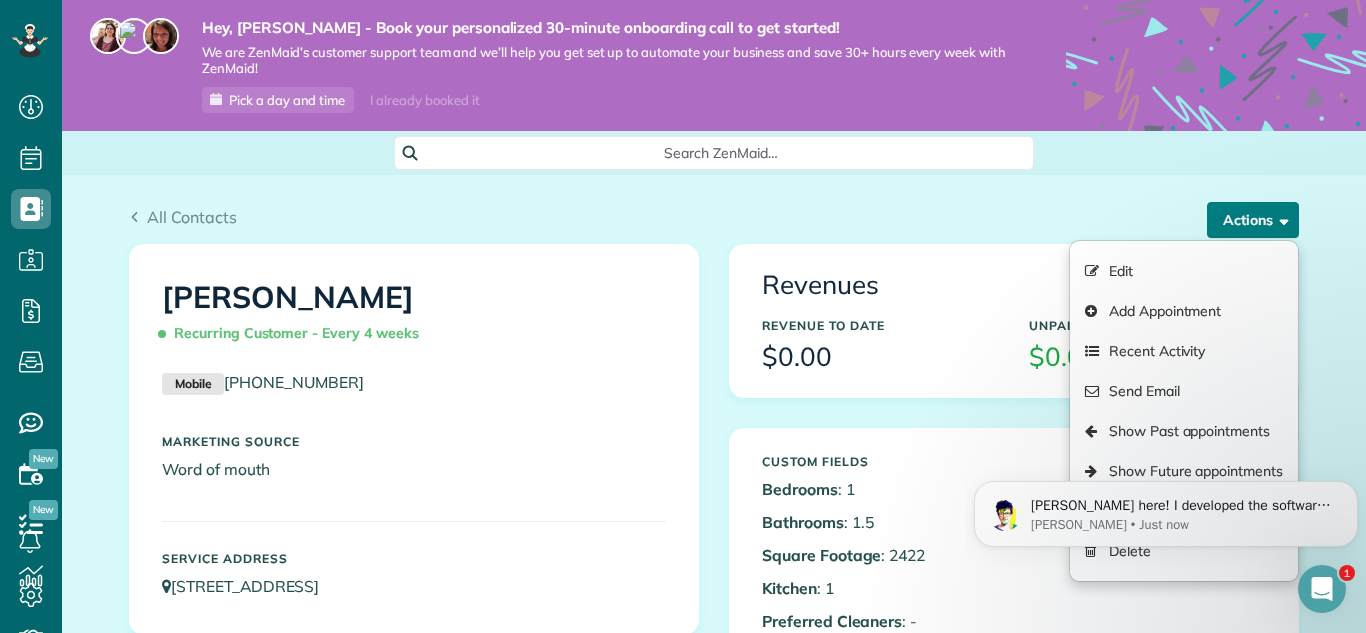 scroll, scrollTop: 0, scrollLeft: 0, axis: both 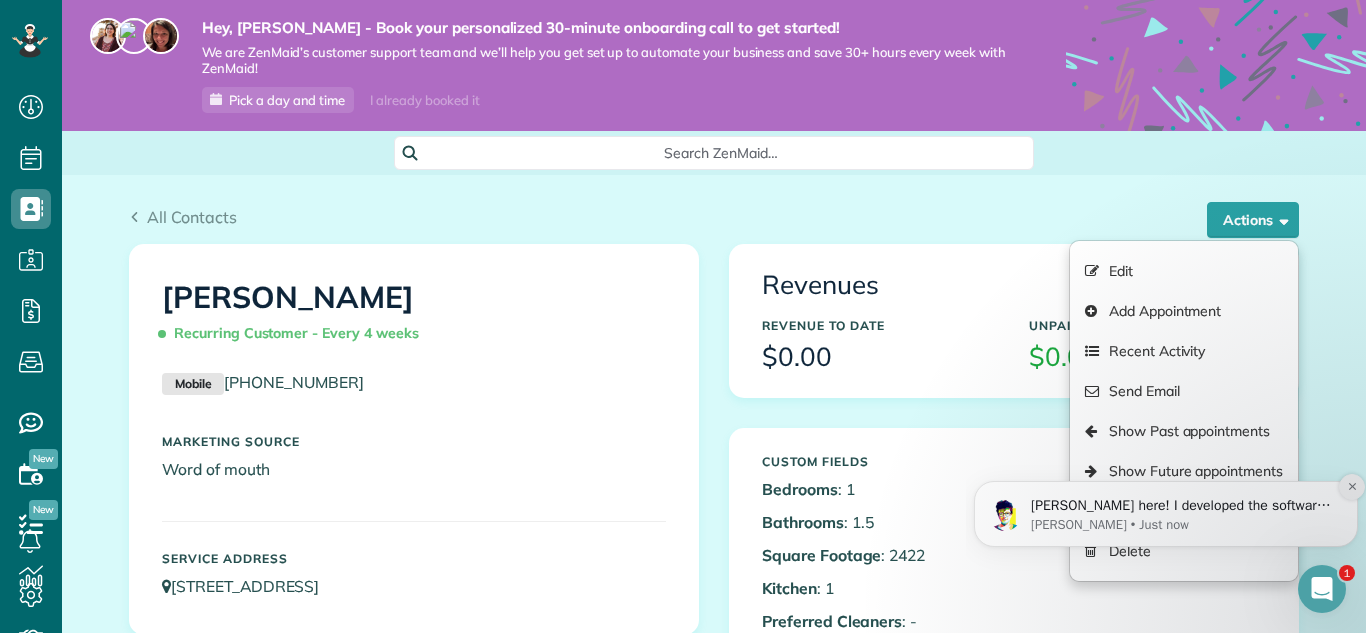 click 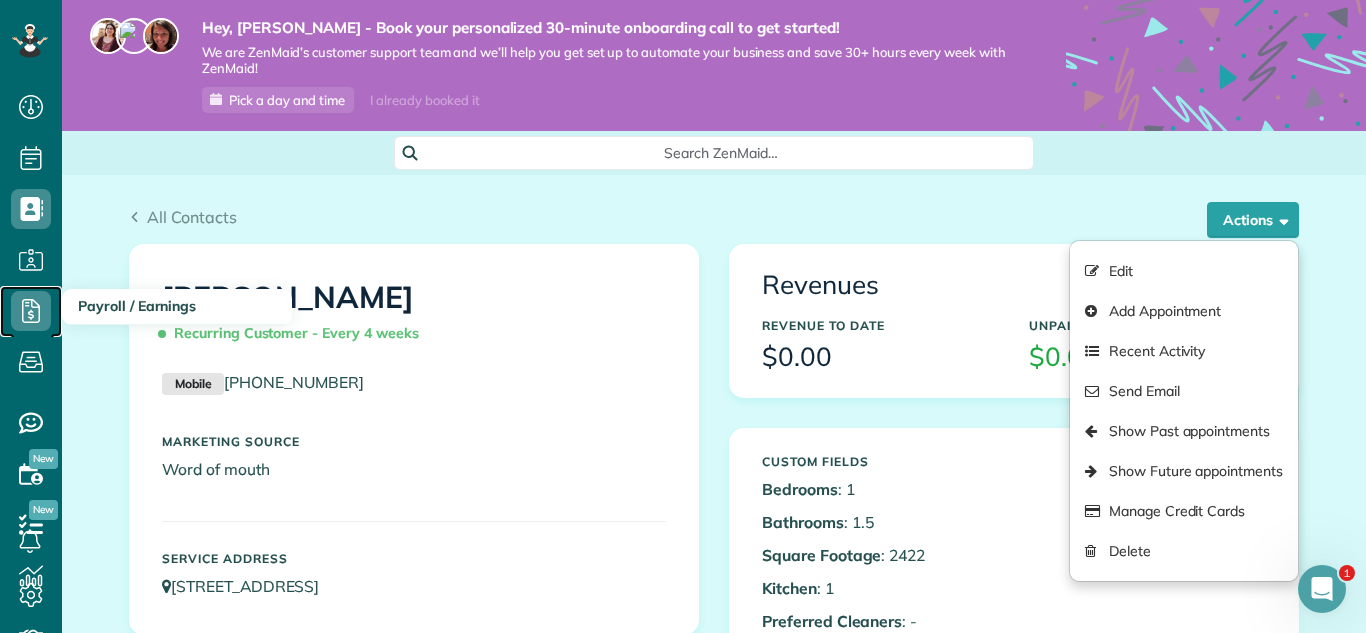 click 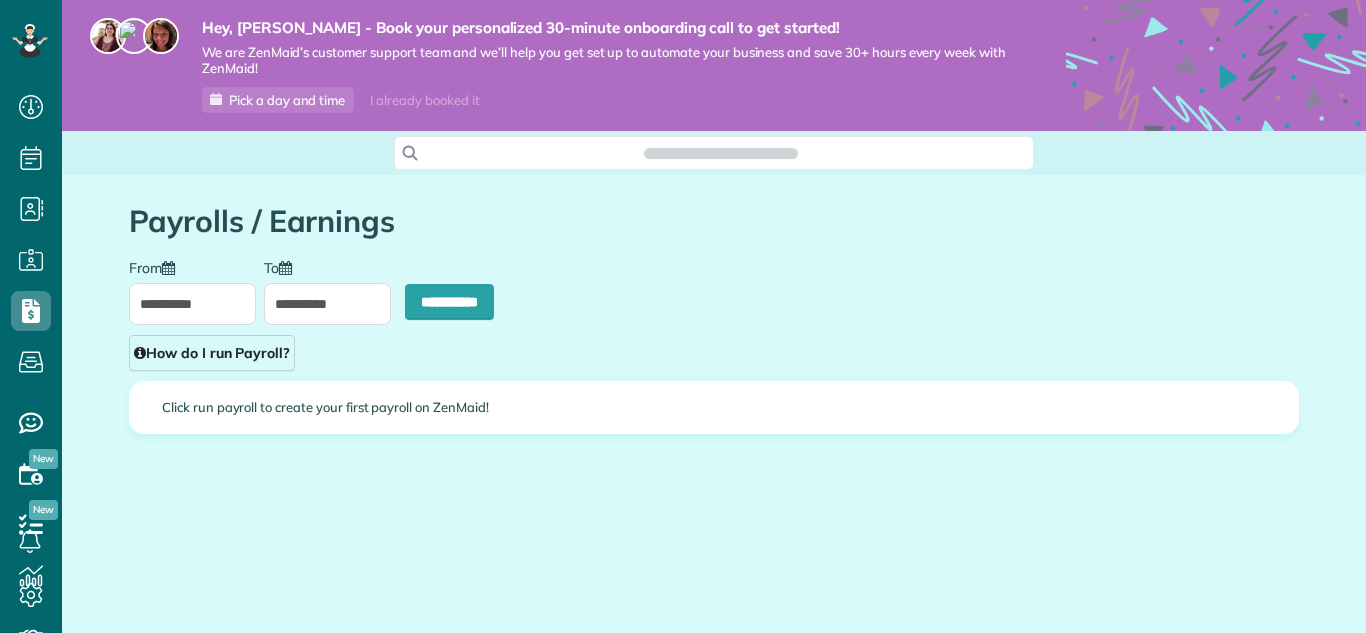 scroll, scrollTop: 0, scrollLeft: 0, axis: both 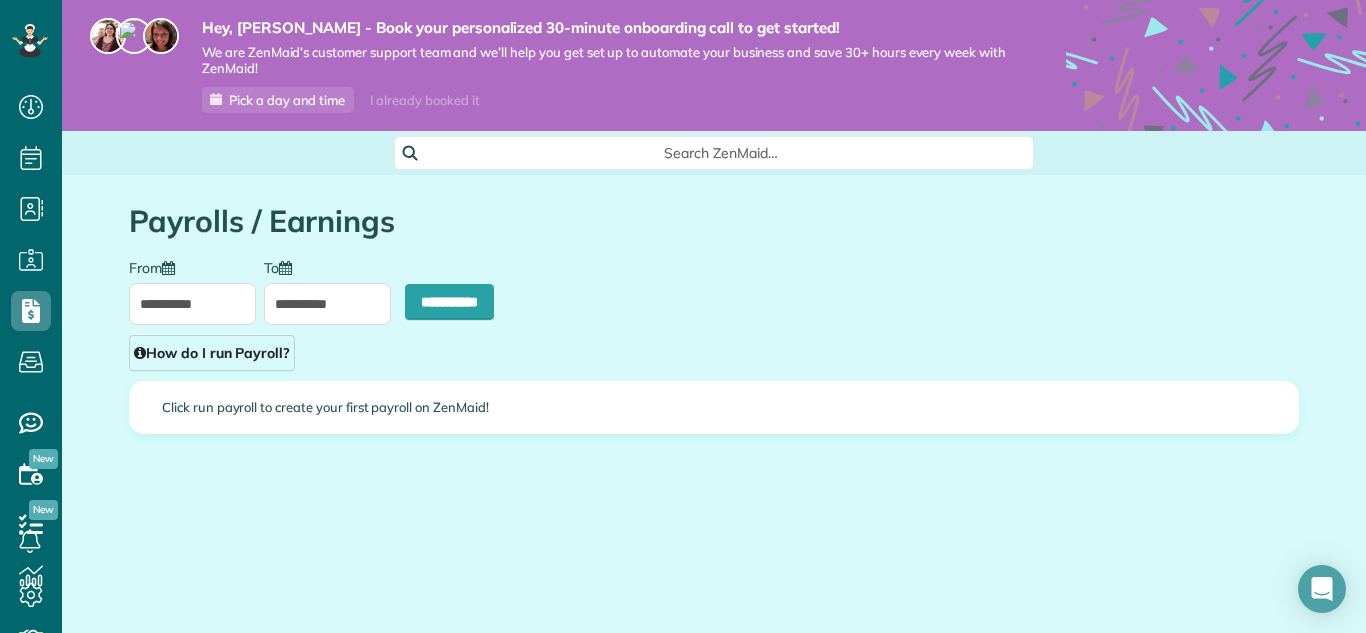 type on "**********" 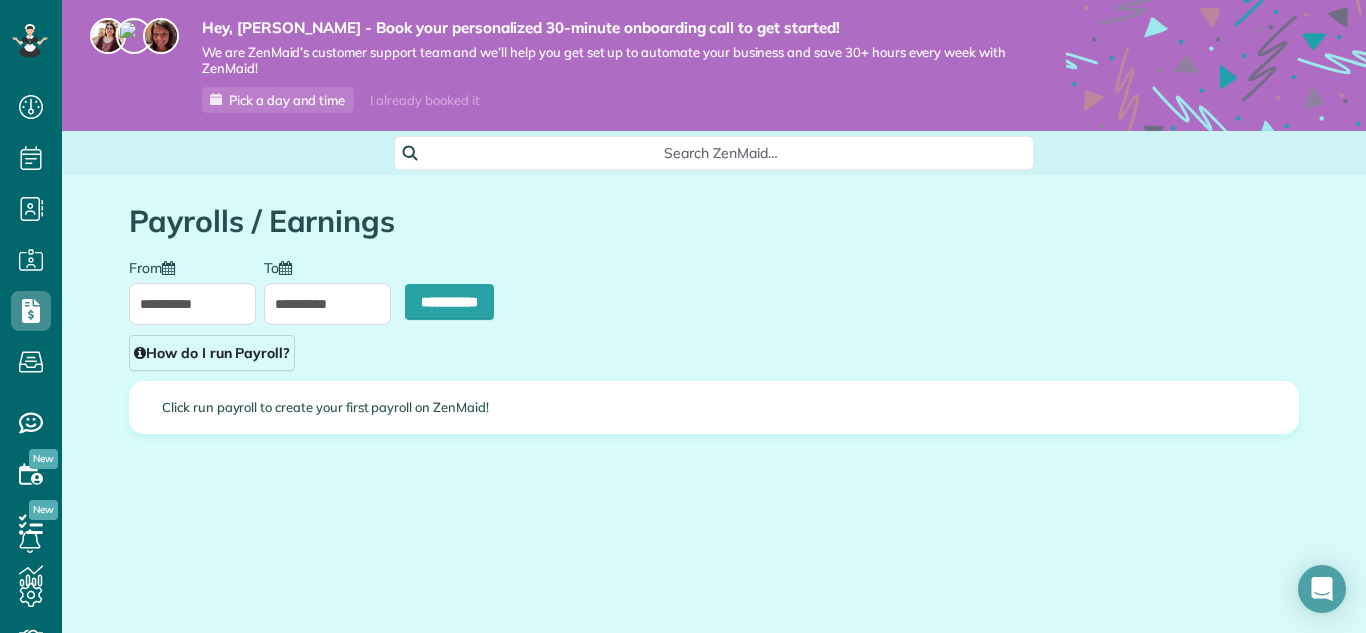 type on "**********" 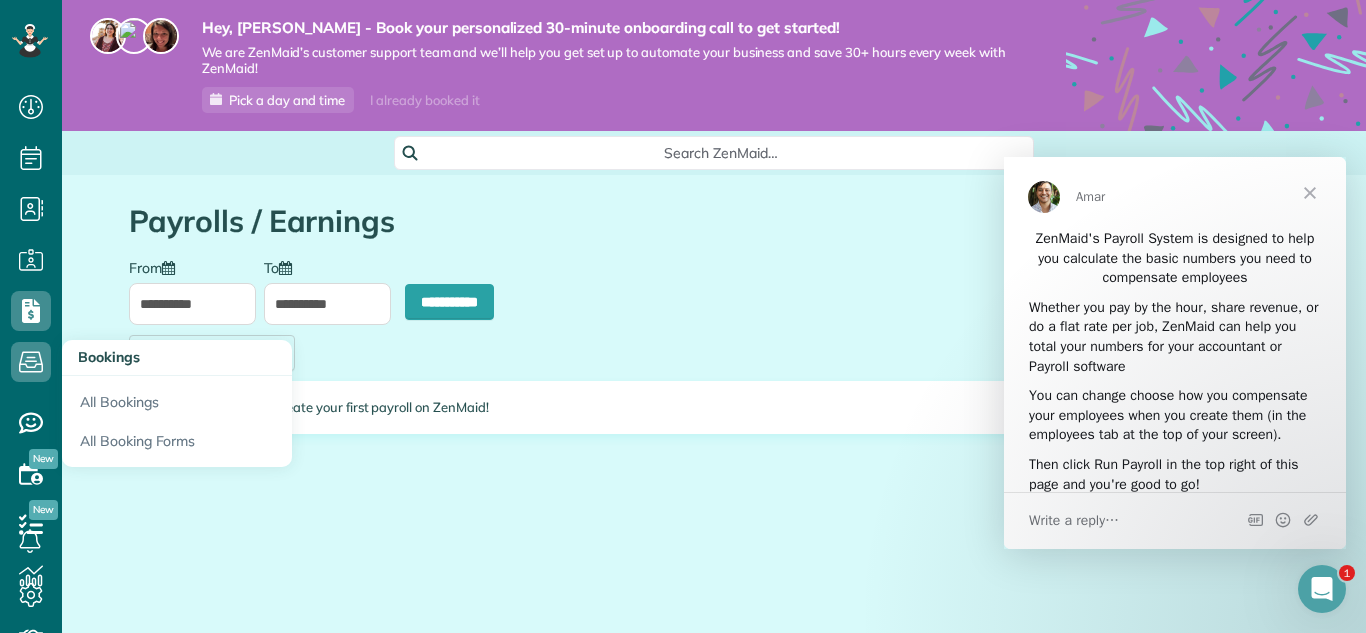 scroll, scrollTop: 0, scrollLeft: 0, axis: both 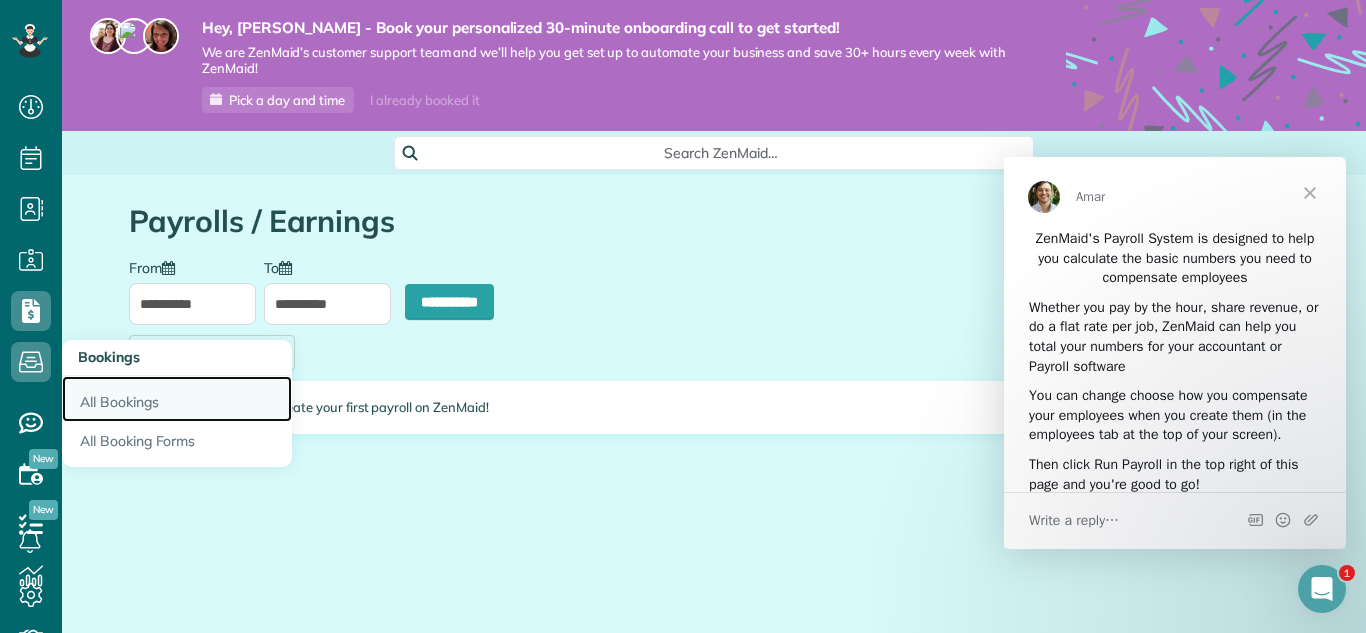click on "All Bookings" at bounding box center [177, 399] 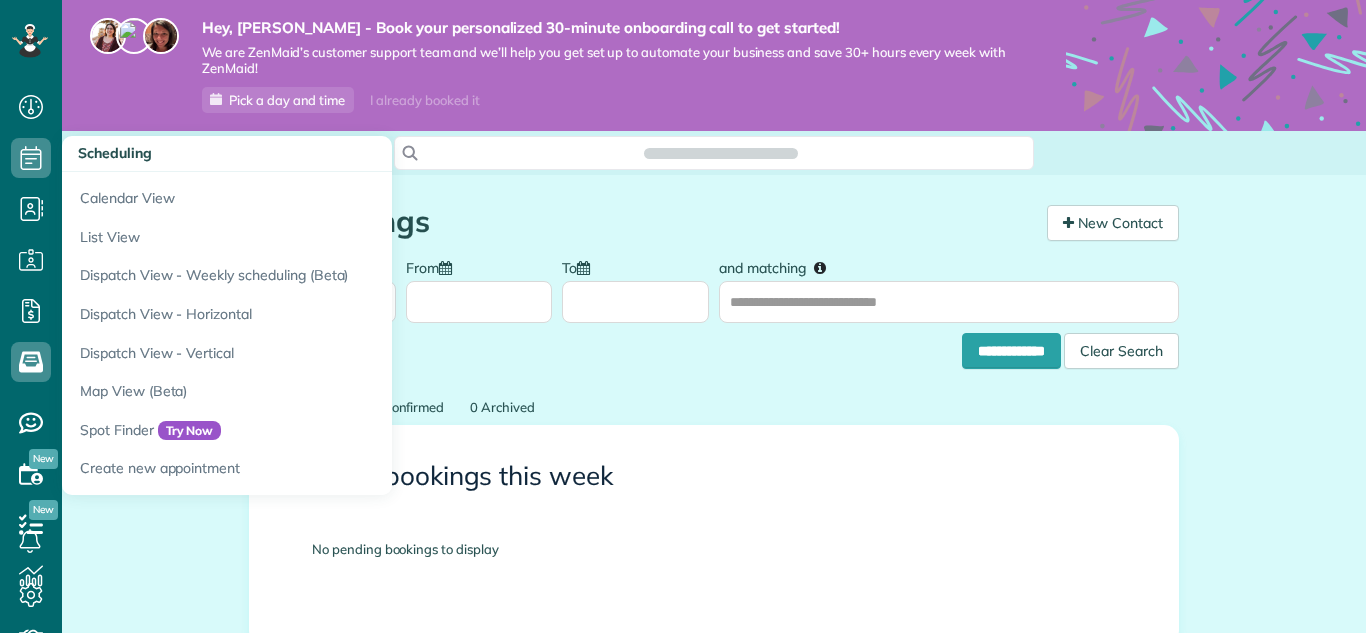 scroll, scrollTop: 0, scrollLeft: 0, axis: both 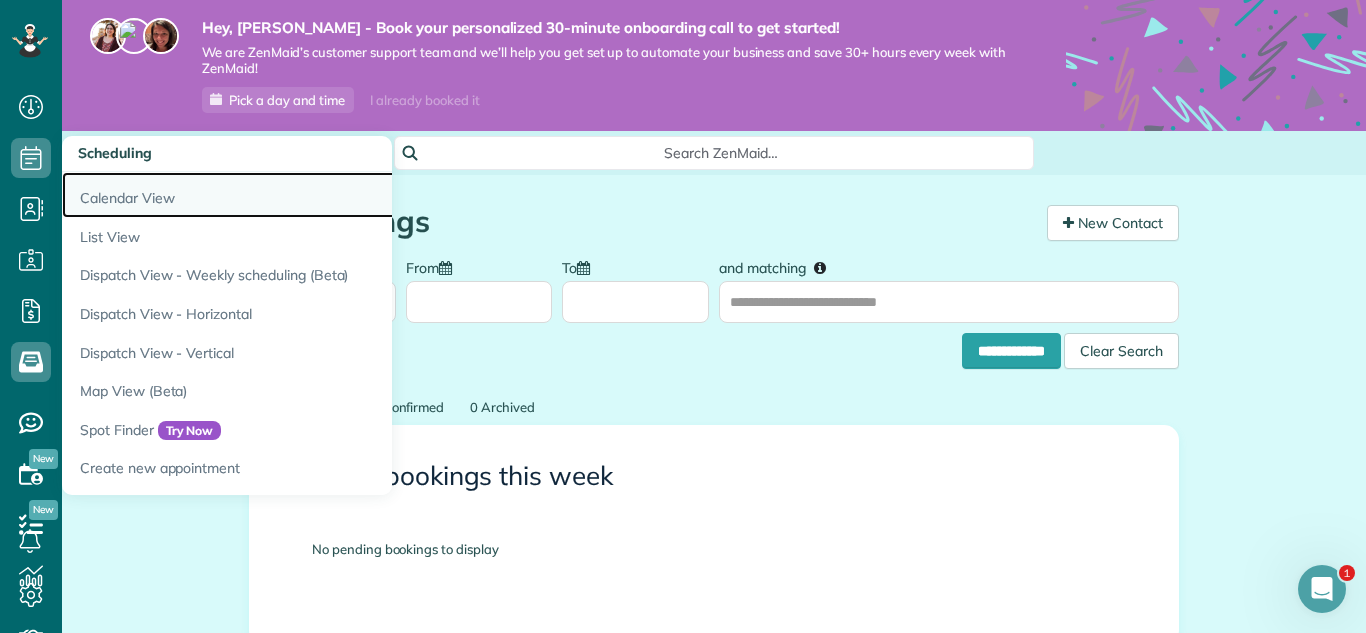 click on "Calendar View" at bounding box center (312, 195) 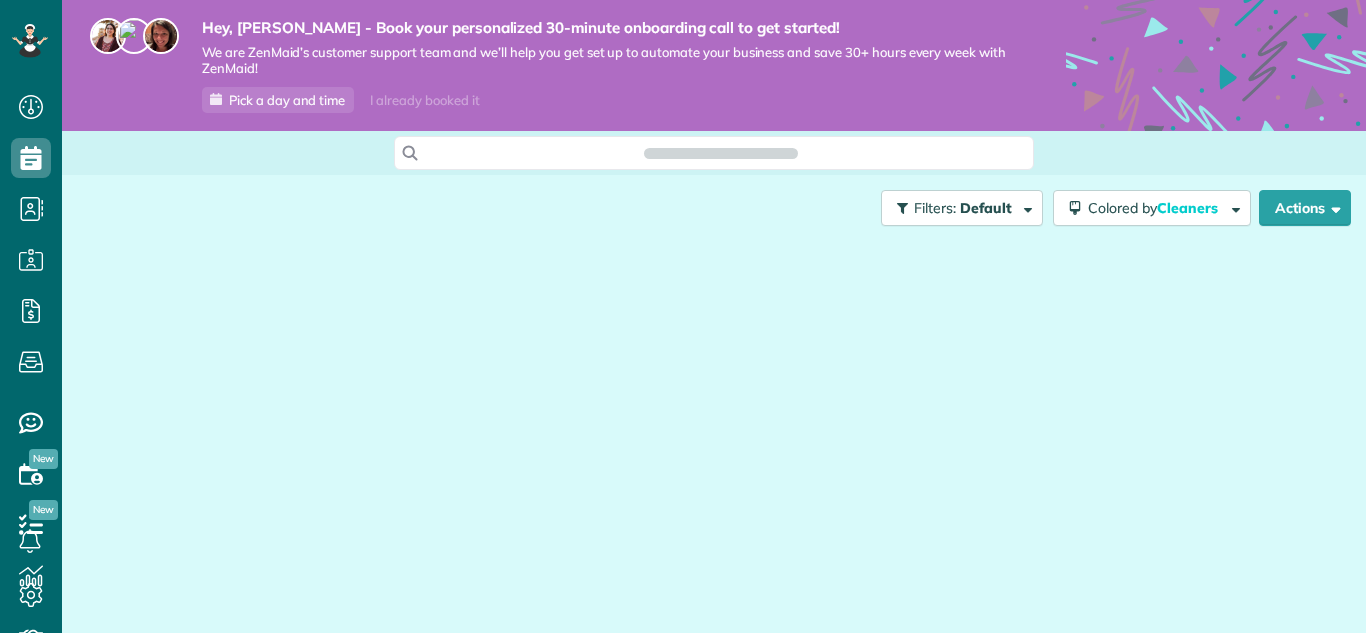 scroll, scrollTop: 0, scrollLeft: 0, axis: both 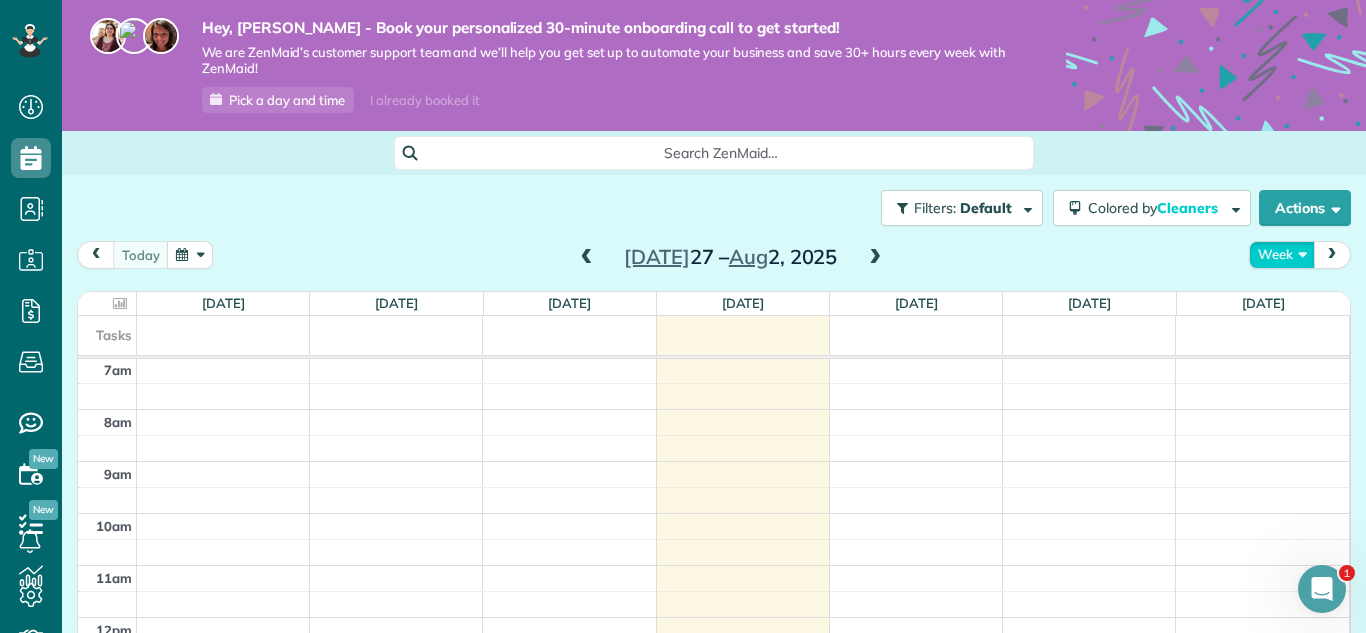 click on "Week" at bounding box center (1282, 254) 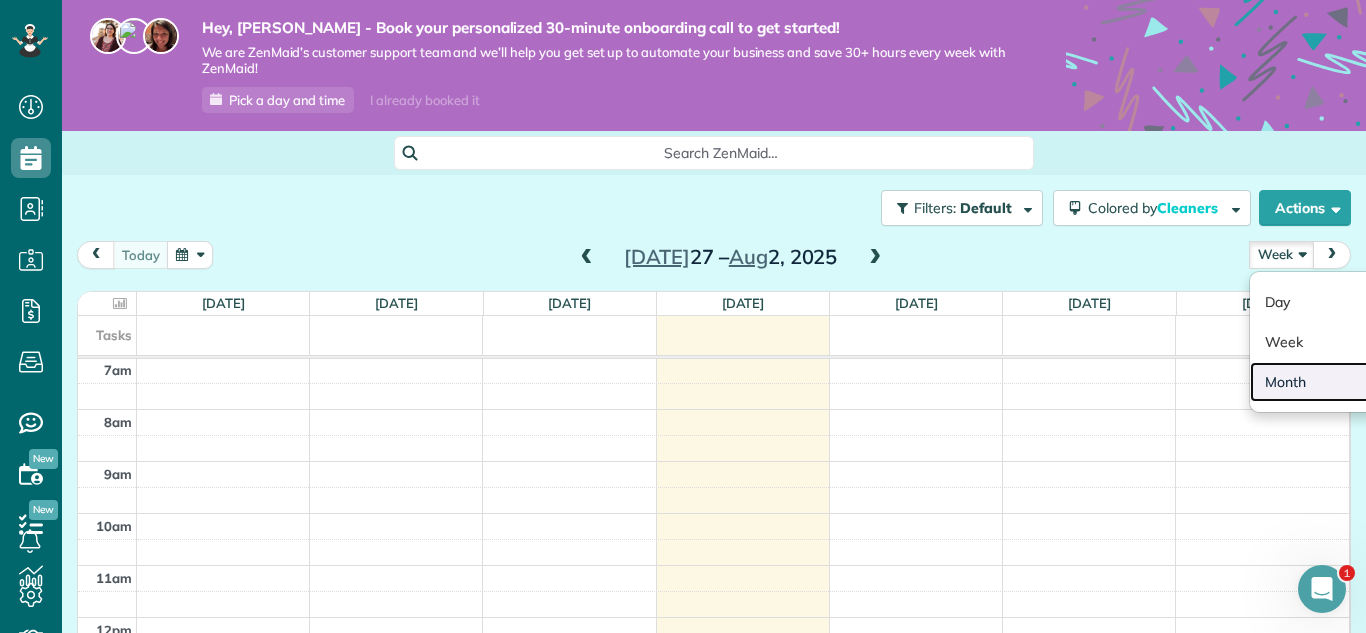 click on "Month" at bounding box center [1329, 382] 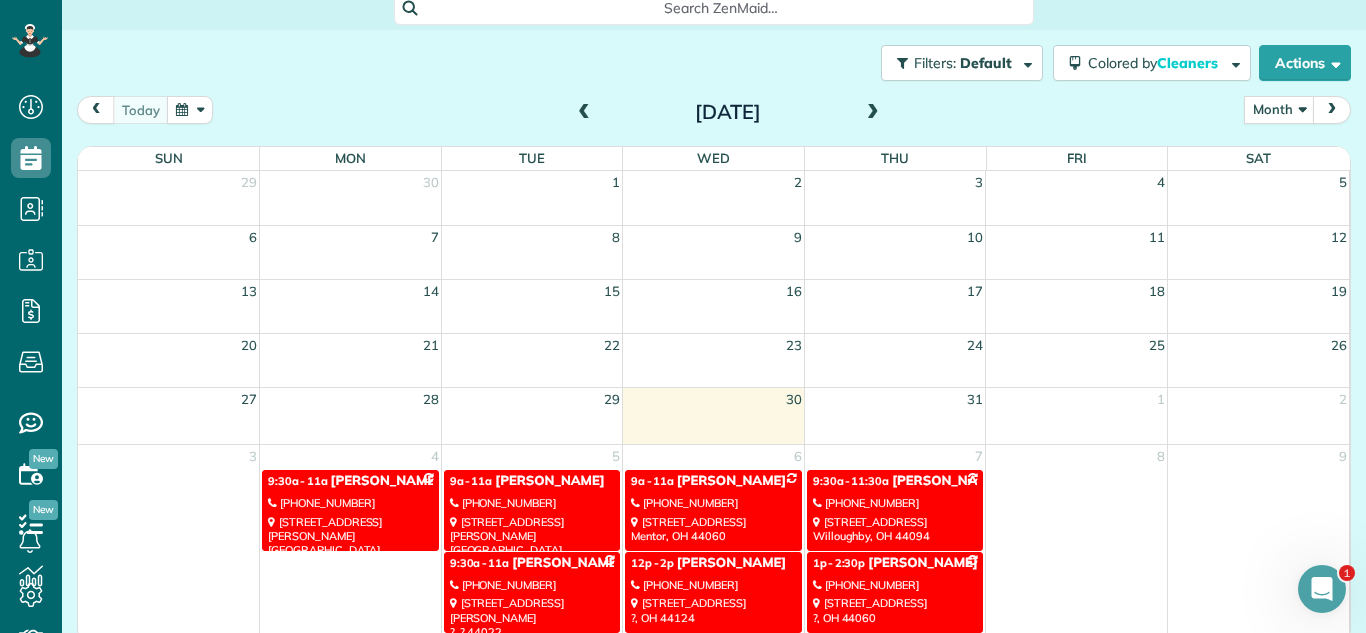 scroll, scrollTop: 157, scrollLeft: 0, axis: vertical 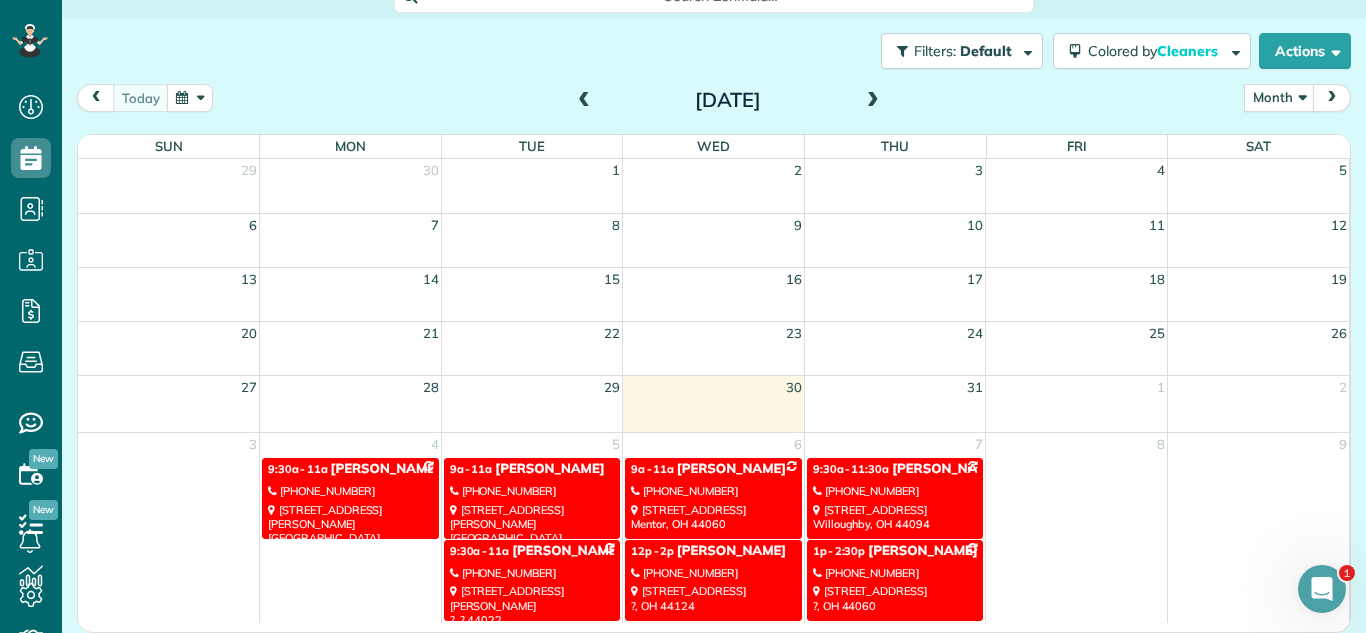 click on "[PHONE_NUMBER]" at bounding box center (895, 491) 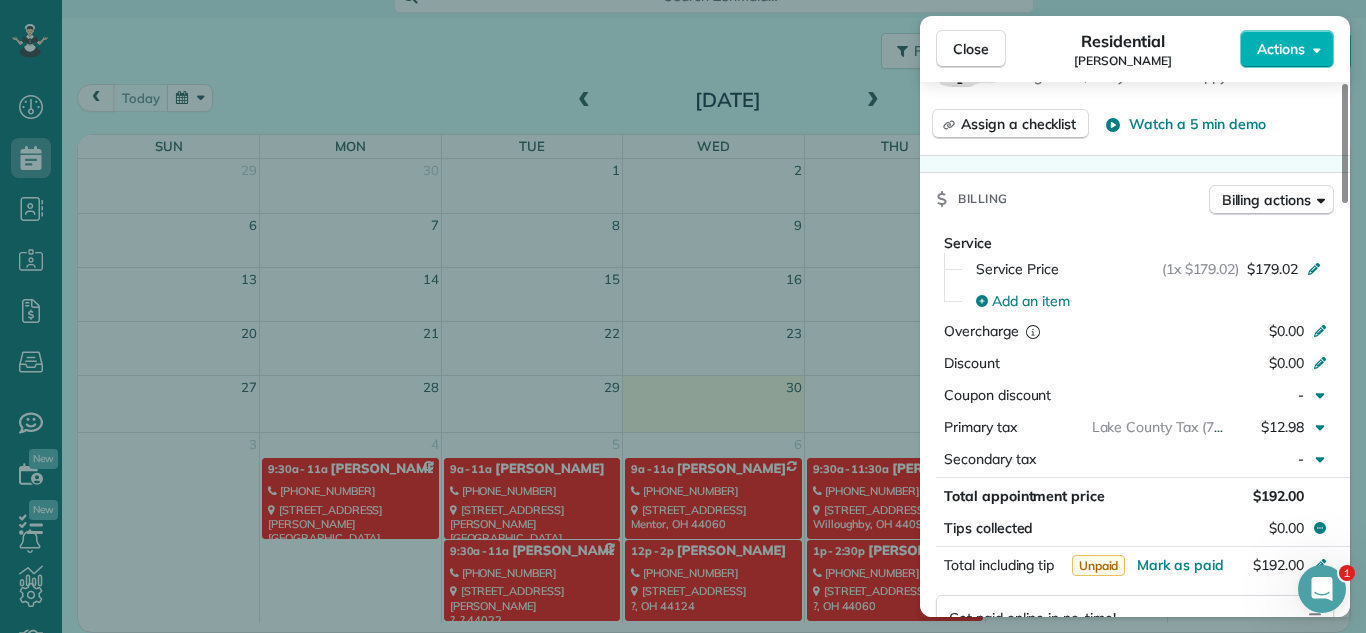 scroll, scrollTop: 797, scrollLeft: 0, axis: vertical 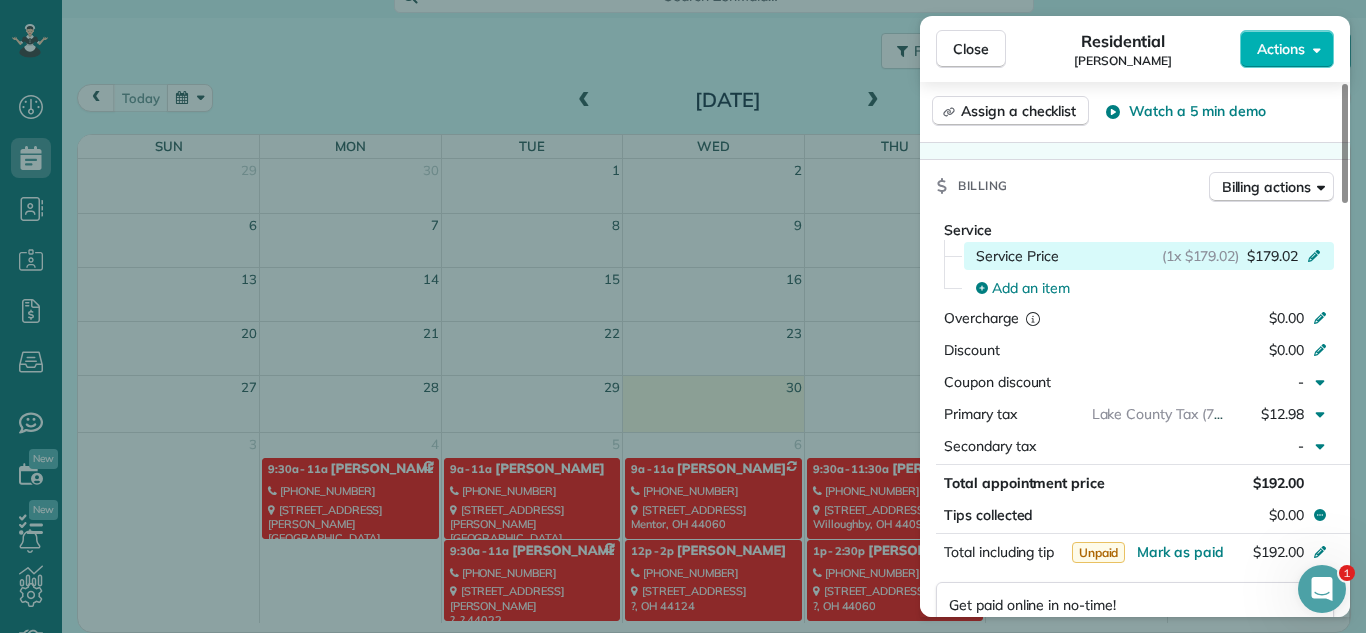 click 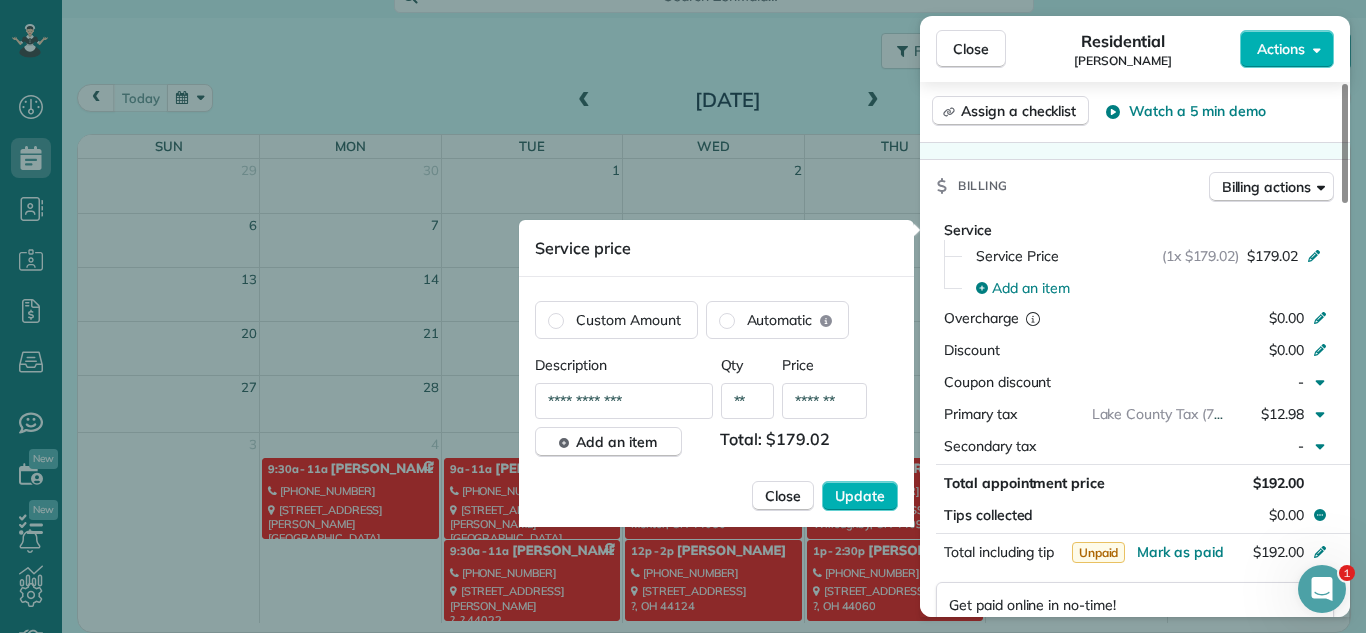 click on "*******" at bounding box center (824, 401) 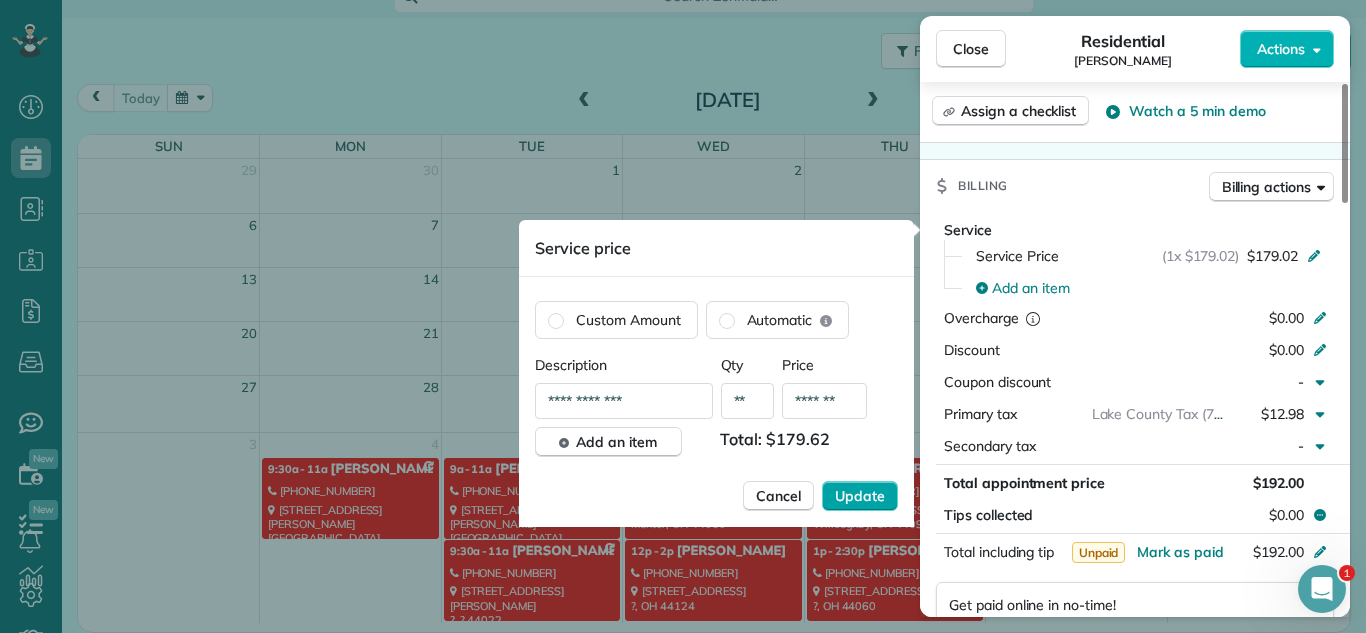 type on "*******" 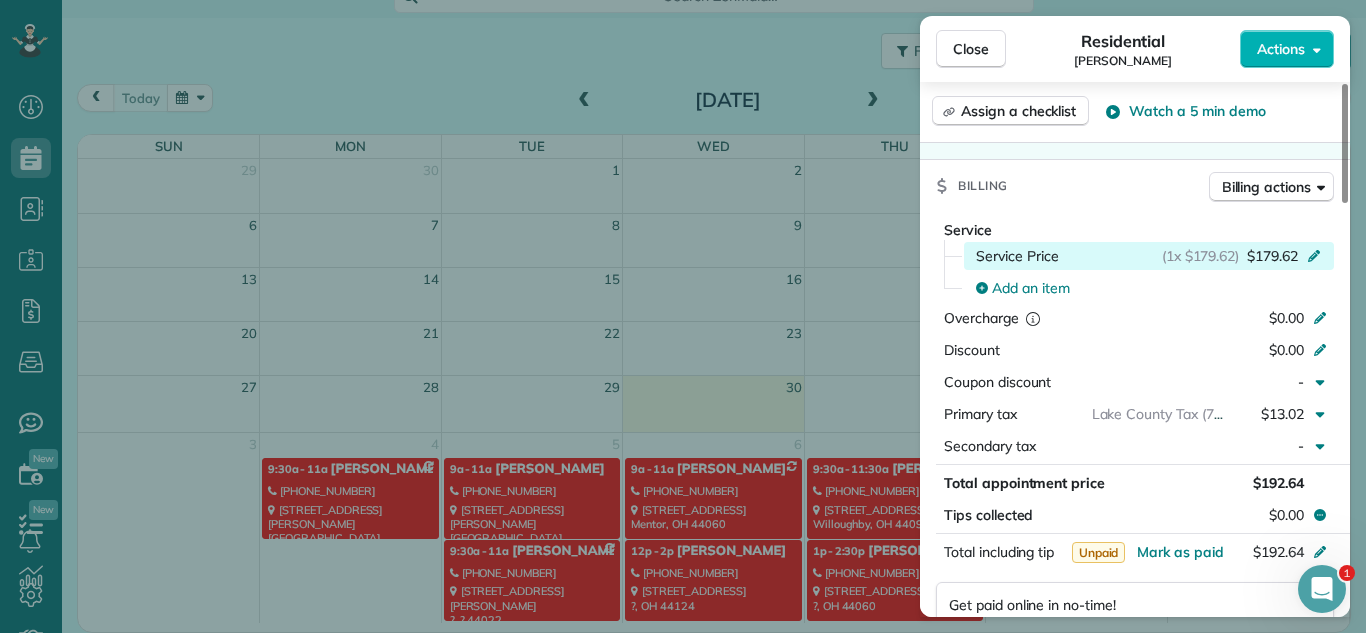 click 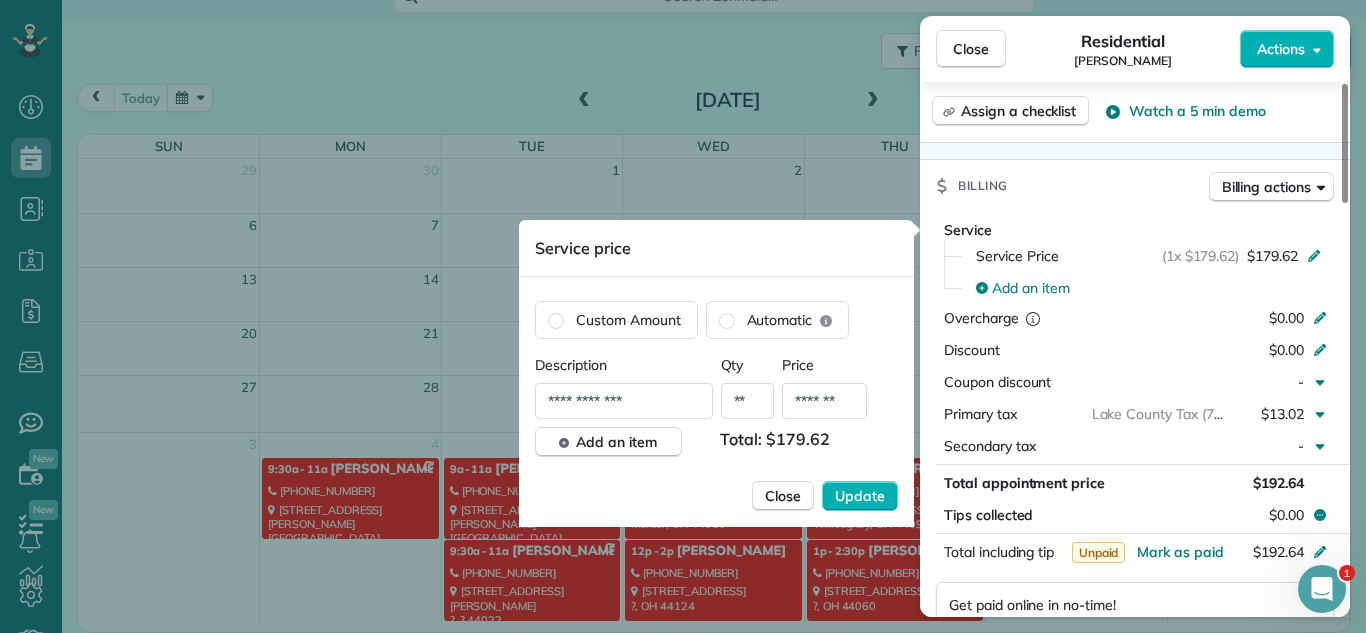click on "*******" at bounding box center [824, 401] 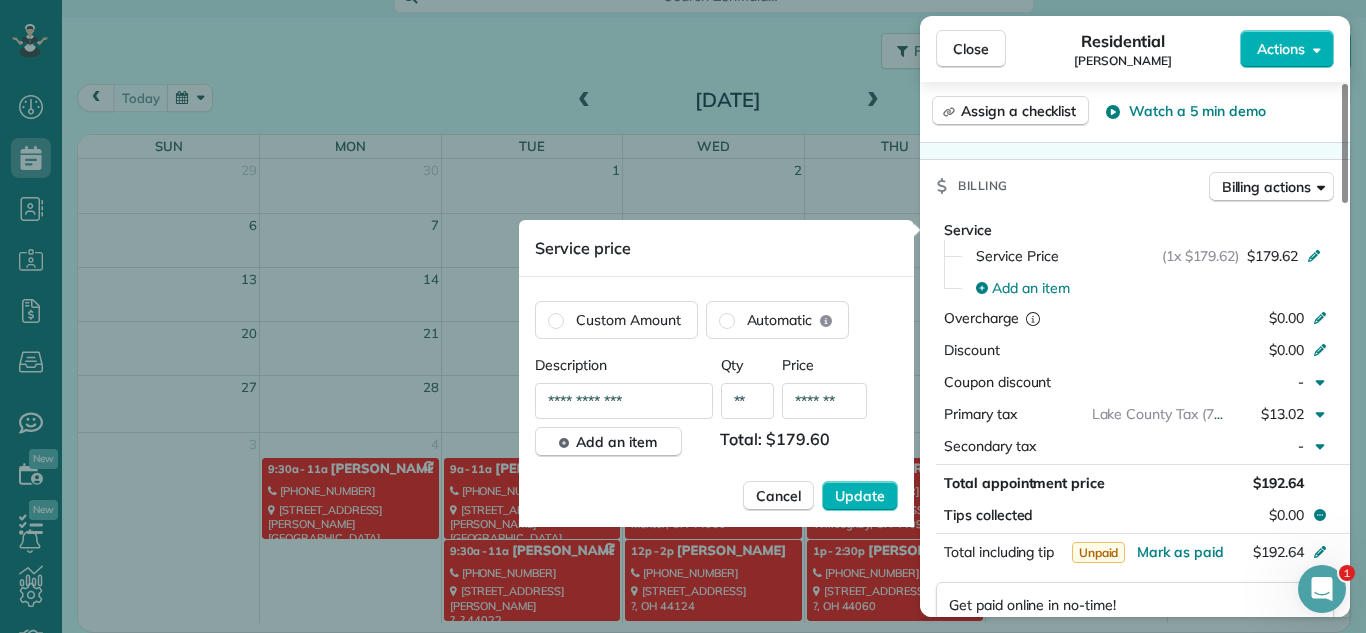 type on "*******" 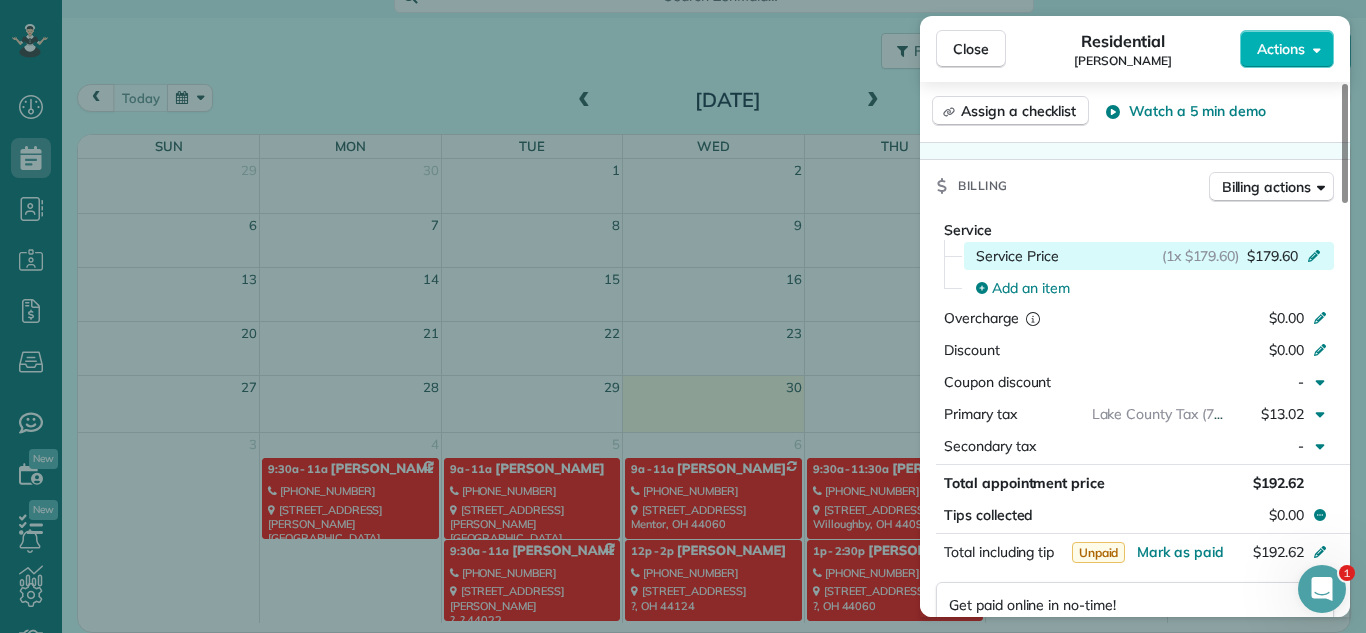 click 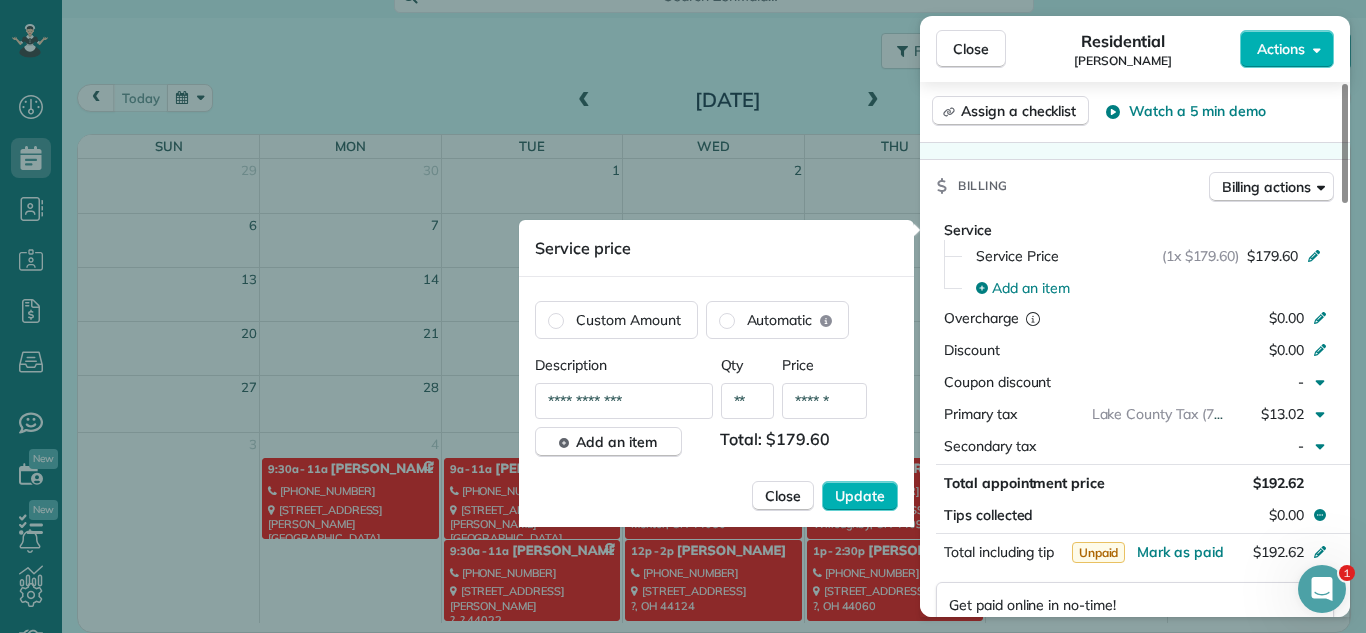 click on "******" at bounding box center (824, 401) 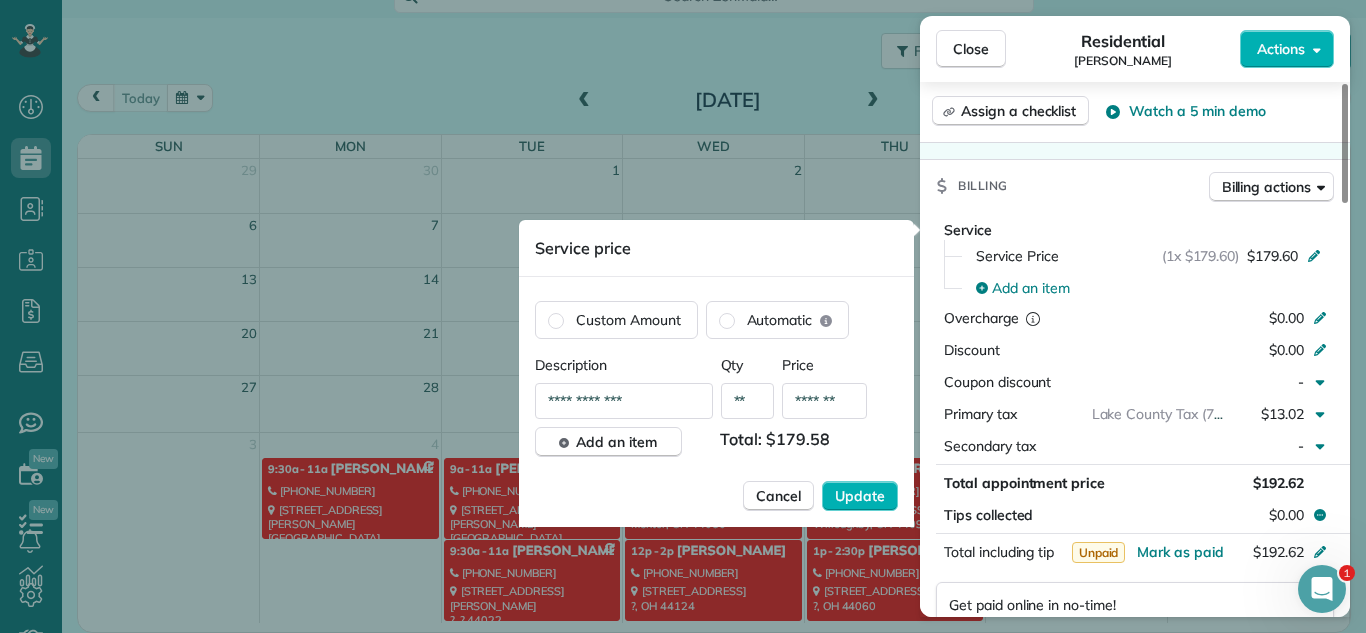 type on "*******" 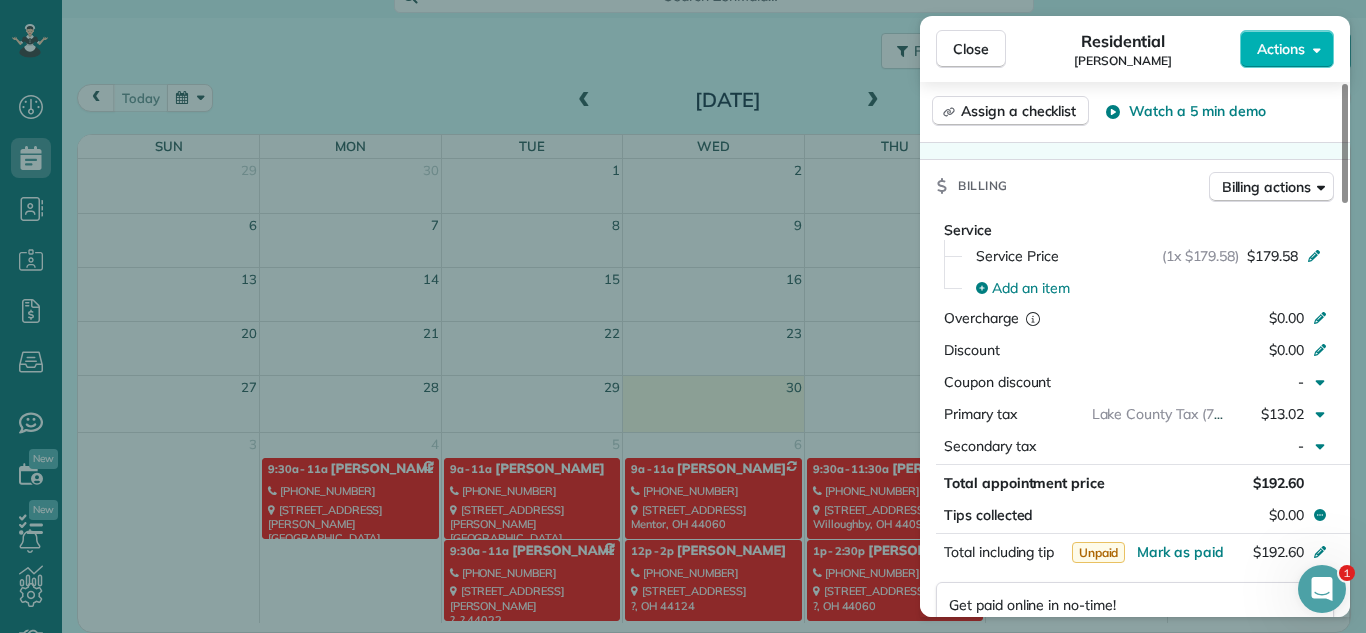 click on "Close Residential [PERSON_NAME] Actions Status Active [PERSON_NAME] · Open profile MOBILE [PHONE_NUMBER] Copy No email on record Add email View Details Residential [DATE] ( next week ) 9:30 AM 11:30 AM 2 hours and 0 minutes Repeats every 4 weeks Edit recurring service Next ([DATE]) [STREET_ADDRESS] Open access information Service was not rated yet Setup ratings Cleaners Time in and out Assign Invite Cleaners No cleaners assigned yet Checklist Try Now Keep this appointment up to your standards. Stay on top of every detail, keep your cleaners organised, and your client happy. Assign a checklist Watch a 5 min demo Billing Billing actions Service Service Price (1x $179.58) $179.58 Add an item Overcharge $0.00 Discount $0.00 Coupon discount - Primary tax [GEOGRAPHIC_DATA] Tax (7.25%) $13.02 Secondary tax - Total appointment price $192.60 Tips collected $0.00 Unpaid Mark as paid Total including tip $192.60 Get paid online in no-time! Send an invoice and reward your cleaners with tips -" at bounding box center [683, 316] 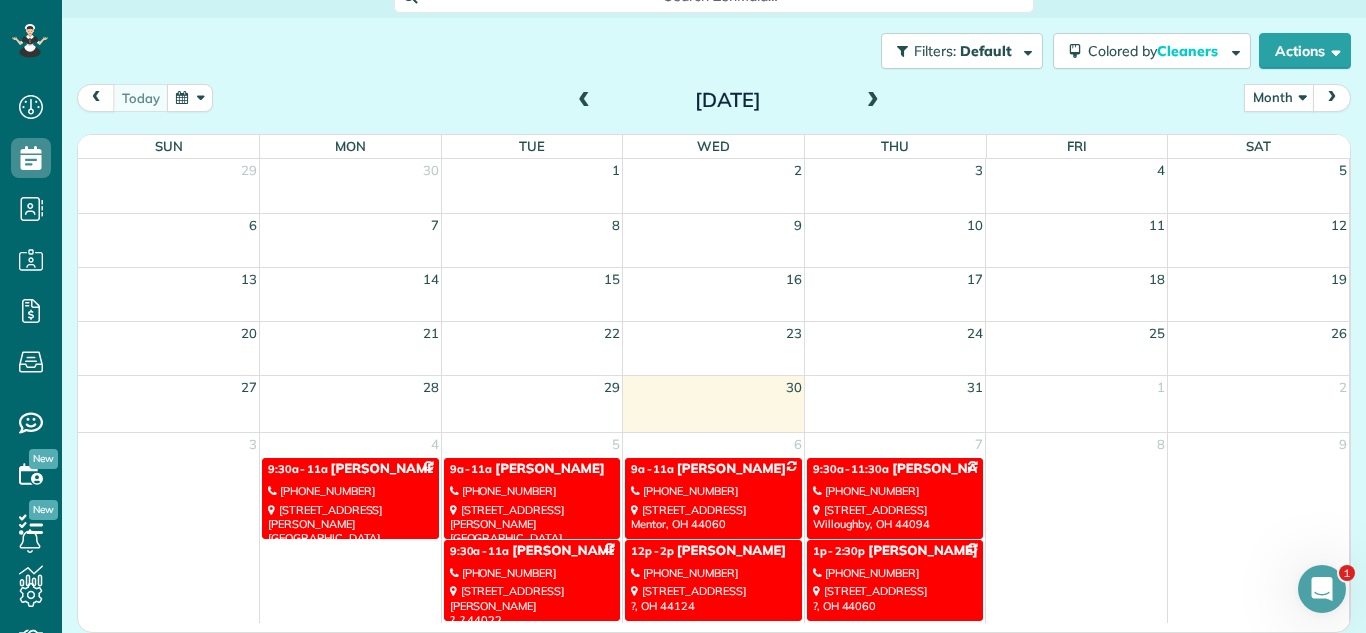 click on "[PHONE_NUMBER]" at bounding box center (713, 573) 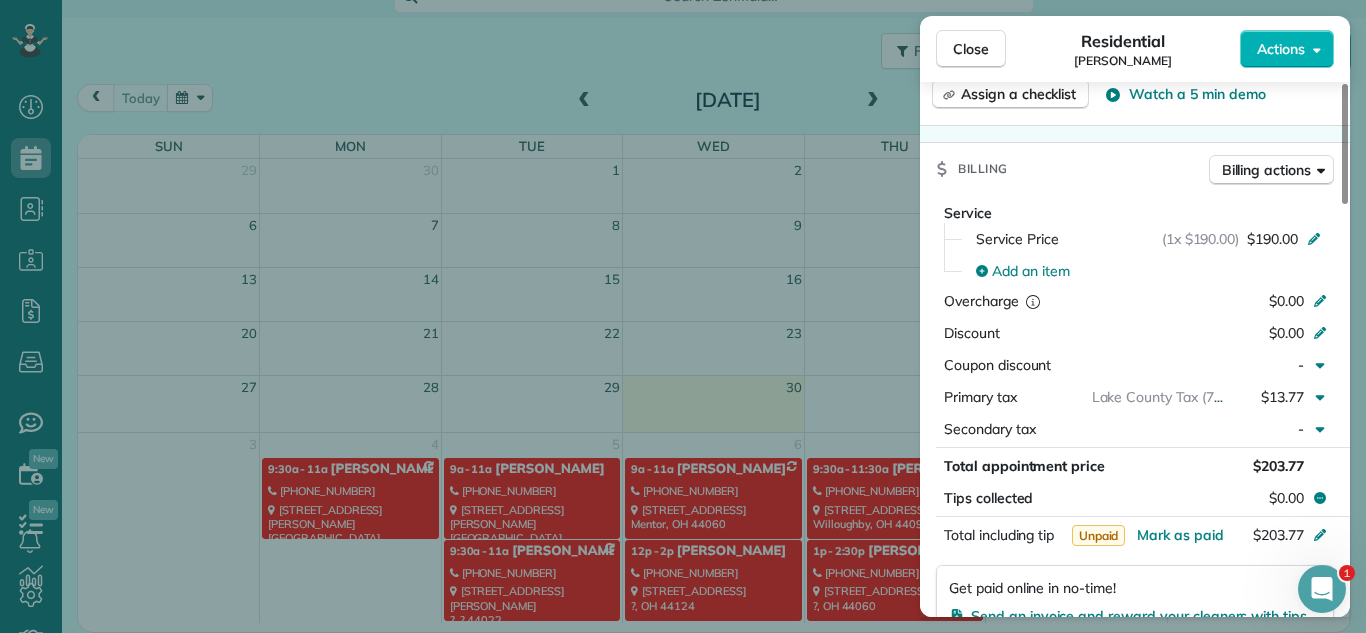 scroll, scrollTop: 807, scrollLeft: 0, axis: vertical 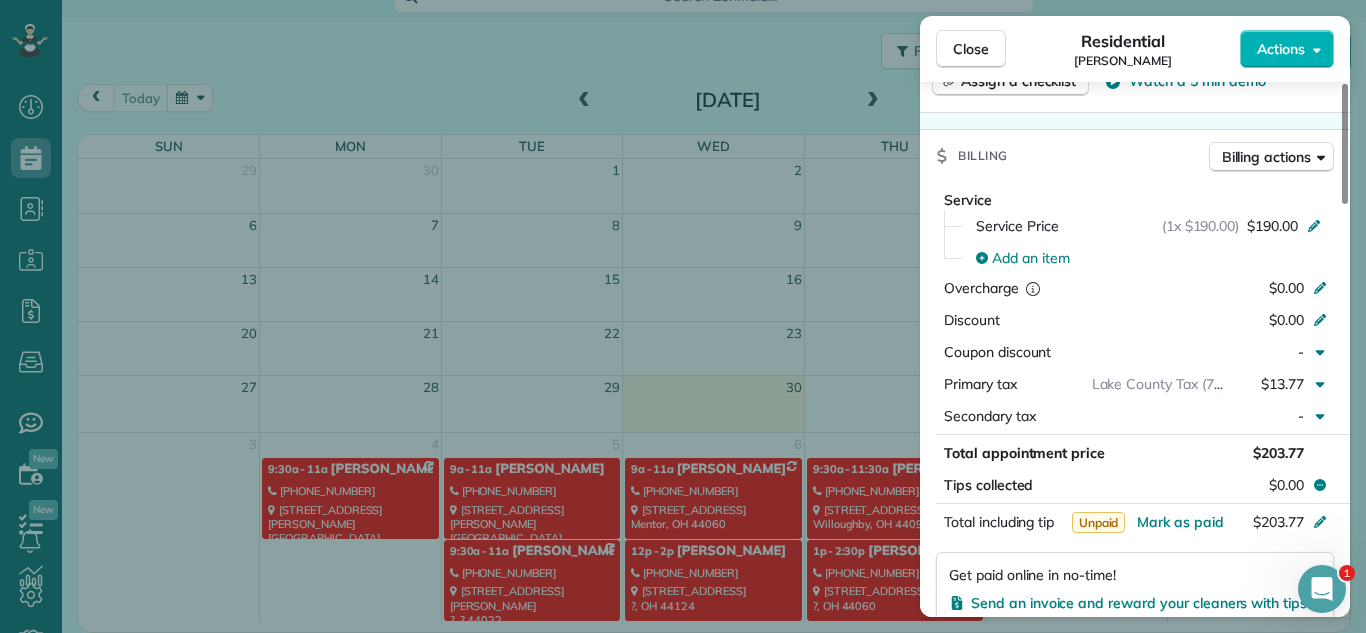 click on "Close Residential [PERSON_NAME] Actions Status Active [PERSON_NAME] · Open profile MOBILE [PHONE_NUMBER] Copy No email on record Add email View Details Residential [DATE] ( next week ) 12:00 PM 2:00 PM 2 hours and 0 minutes One time [STREET_ADDRESS] ? OH 44124 Open access information Service was not rated yet Setup ratings Cleaners Time in and out Assign Invite Cleaners No cleaners assigned yet Checklist Try Now Keep this appointment up to your standards. Stay on top of every detail, keep your cleaners organised, and your client happy. Assign a checklist Watch a 5 min demo Billing Billing actions Service Service Price (1x $190.00) $190.00 Add an item Overcharge $0.00 Discount $0.00 Coupon discount - Primary tax [GEOGRAPHIC_DATA] Tax (7.25%) $13.77 Secondary tax - Total appointment price $203.77 Tips collected $0.00 Unpaid Mark as paid Total including tip $203.77 Get paid online in no-time! Send an invoice and reward your cleaners with tips Charge customer credit card Reason for Skip - - 0" at bounding box center [683, 316] 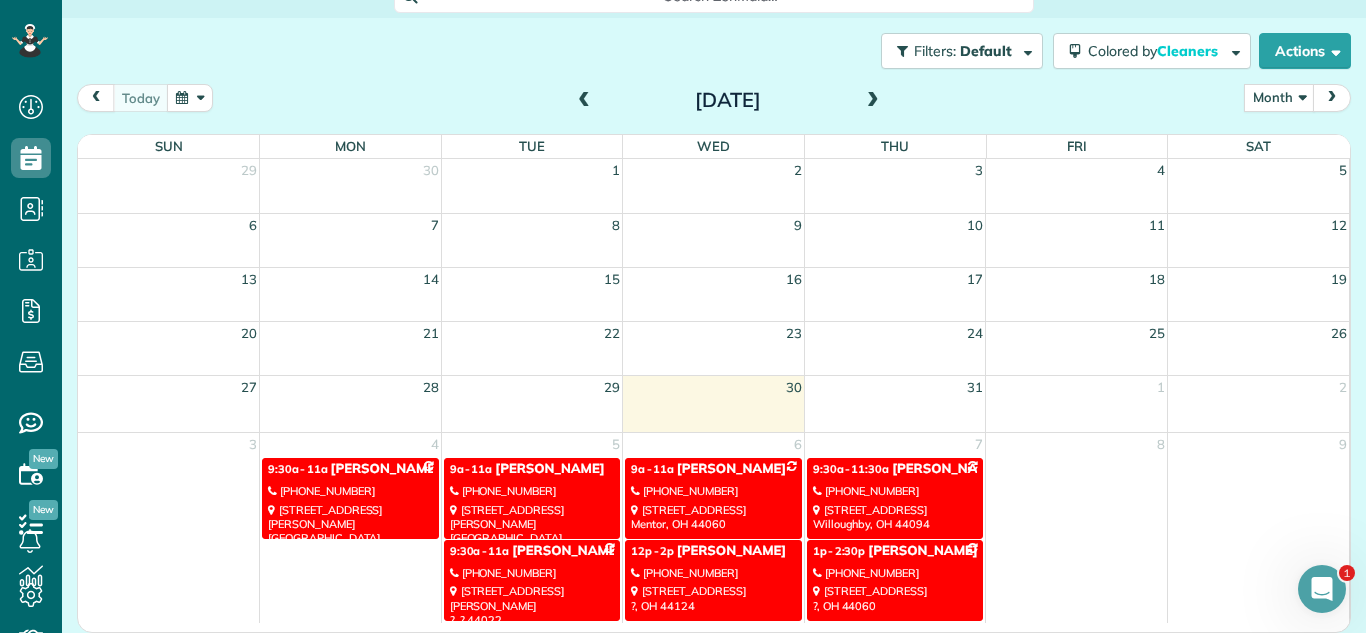 click on "[PHONE_NUMBER]" at bounding box center [713, 491] 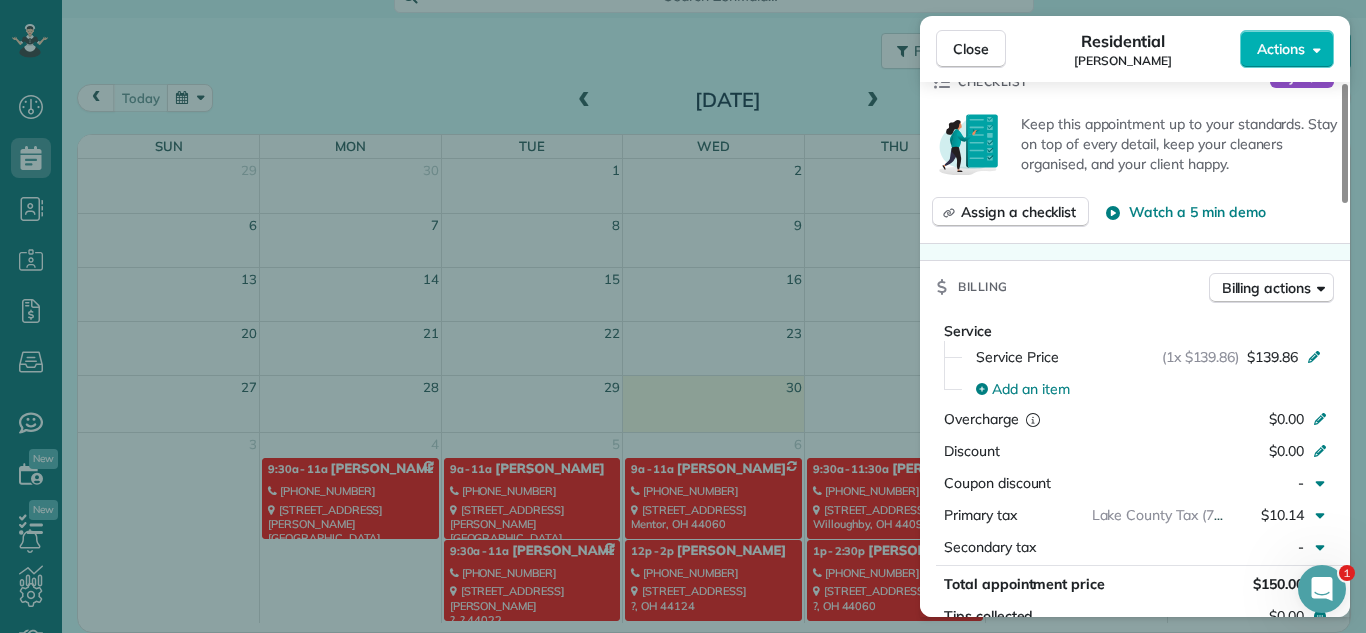 scroll, scrollTop: 784, scrollLeft: 0, axis: vertical 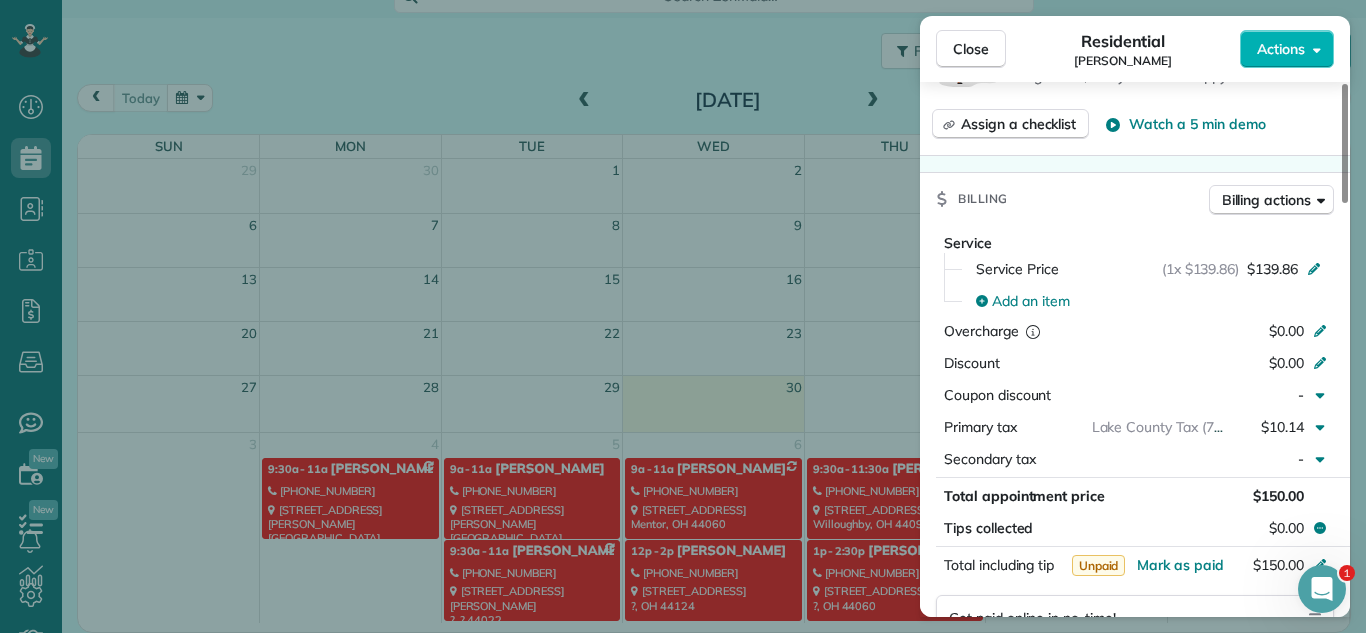 click on "Close Residential [PERSON_NAME] Actions Status Active [PERSON_NAME] · Open profile MOBILE [PHONE_NUMBER] Copy No email on record Add email View Details Residential [DATE] ( next week ) 9:00 AM 11:00 AM 2 hours and 0 minutes Repeats every 2 weeks Edit recurring service Next ([DATE]) [STREET_ADDRESS] Open access information Service was not rated yet Setup ratings Cleaners Time in and out Assign Invite Cleaners No cleaners assigned yet Checklist Try Now Keep this appointment up to your standards. Stay on top of every detail, keep your cleaners organised, and your client happy. Assign a checklist Watch a 5 min demo Billing Billing actions Service Service Price (1x $139.86) $139.86 Add an item Overcharge $0.00 Discount $0.00 Coupon discount - Primary tax [GEOGRAPHIC_DATA] Tax (7.25%) $10.14 Secondary tax - Total appointment price $150.00 Tips collected $0.00 Unpaid Mark as paid Total including tip $150.00 Get paid online in no-time! Charge customer credit card Reason for Skip - 0" at bounding box center [683, 316] 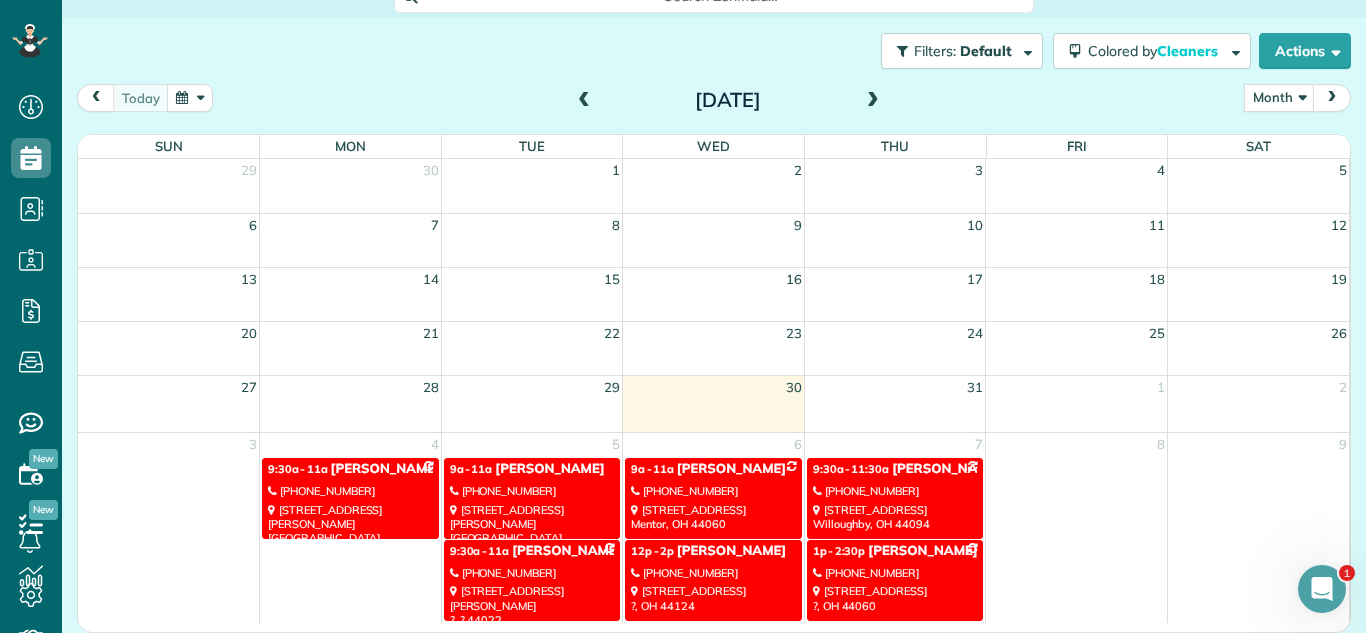 click on "[PHONE_NUMBER]" at bounding box center (532, 491) 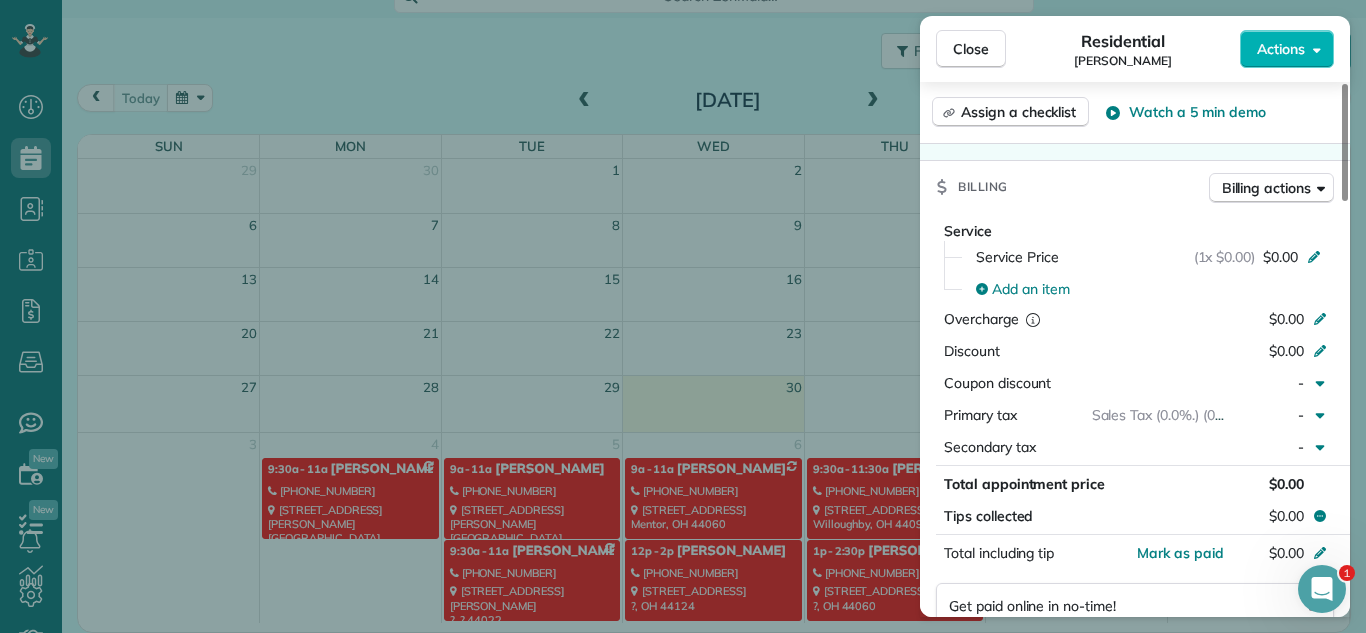 scroll, scrollTop: 851, scrollLeft: 0, axis: vertical 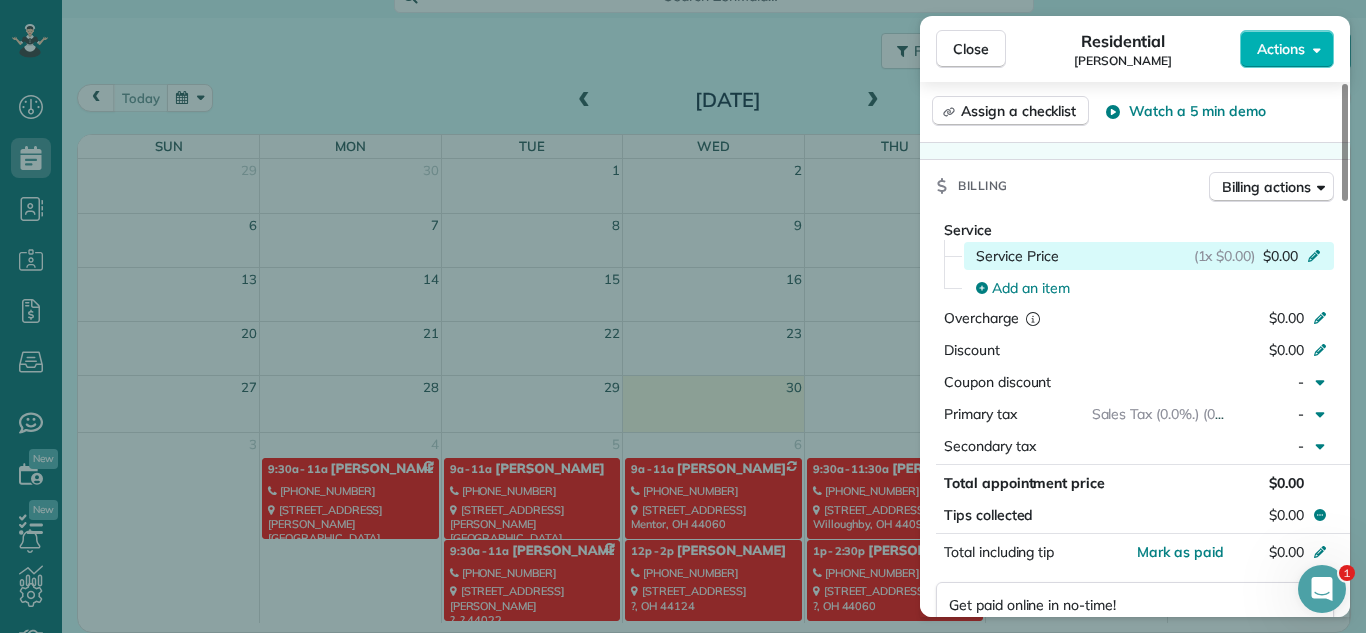 click 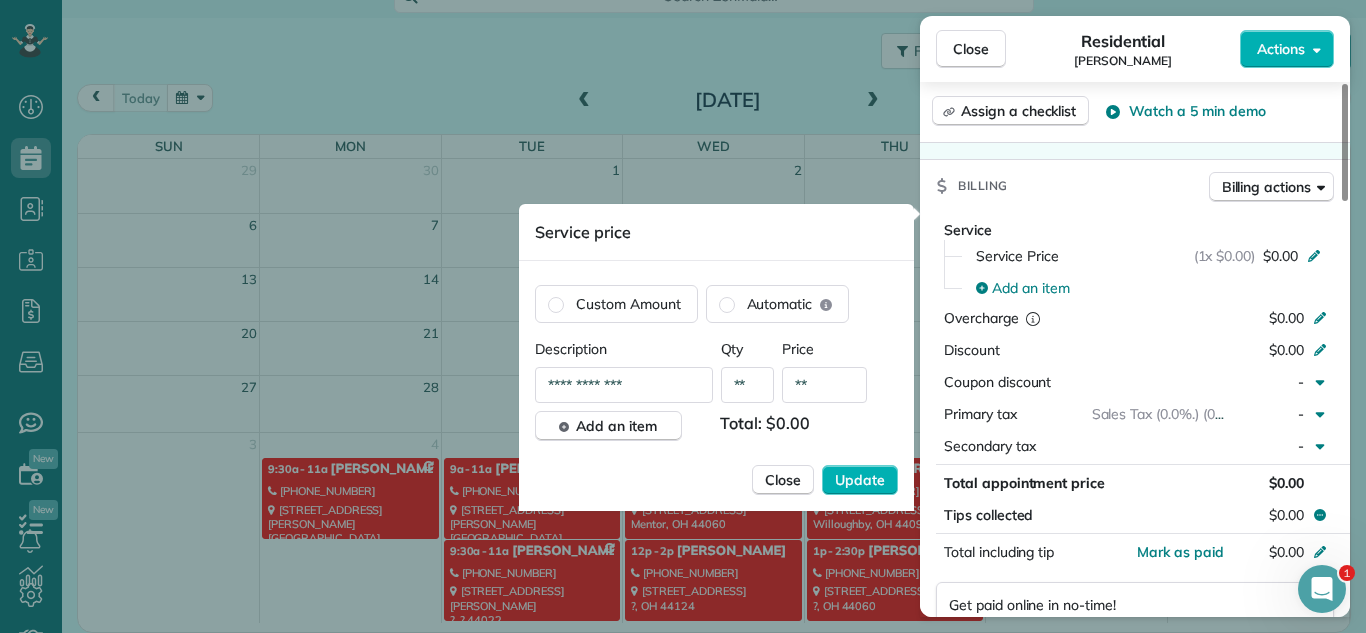 click on "**" at bounding box center (824, 385) 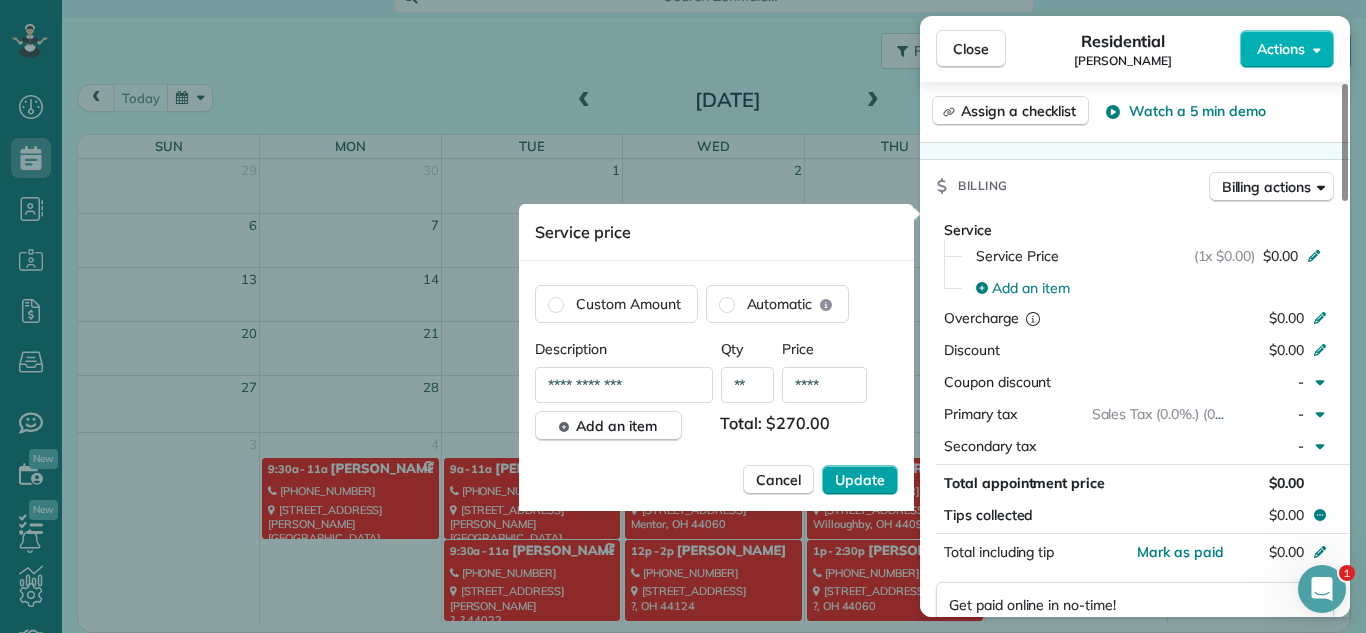 type on "****" 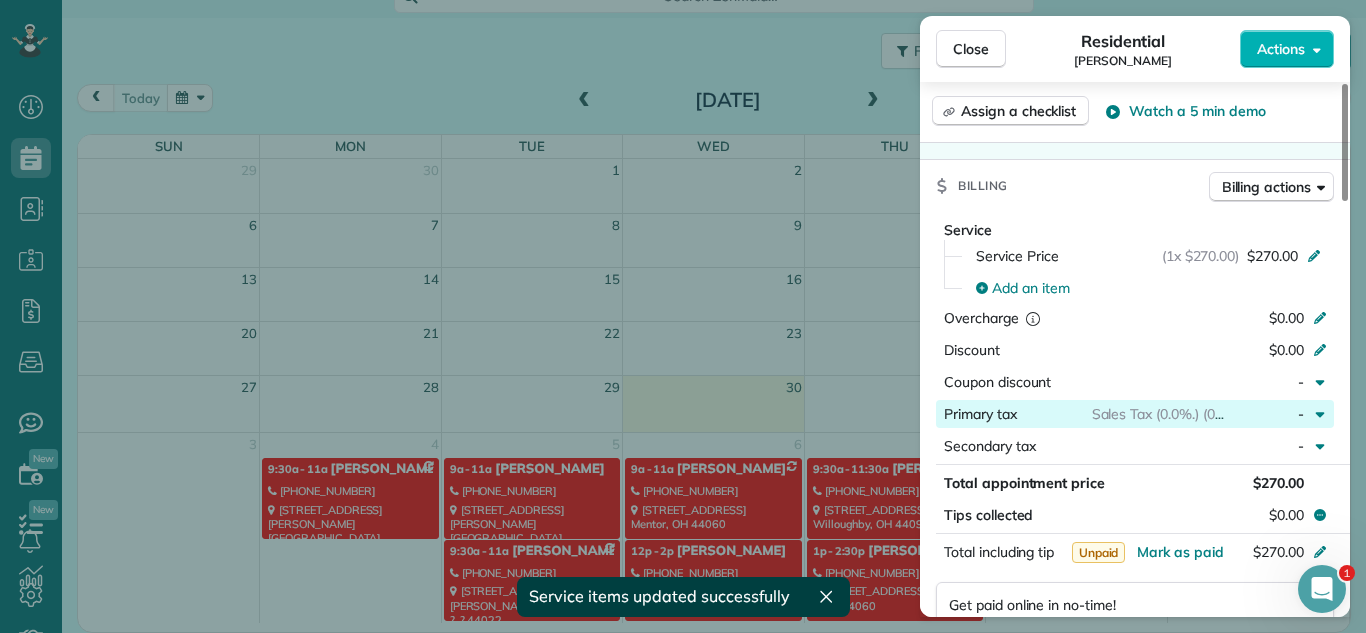 click 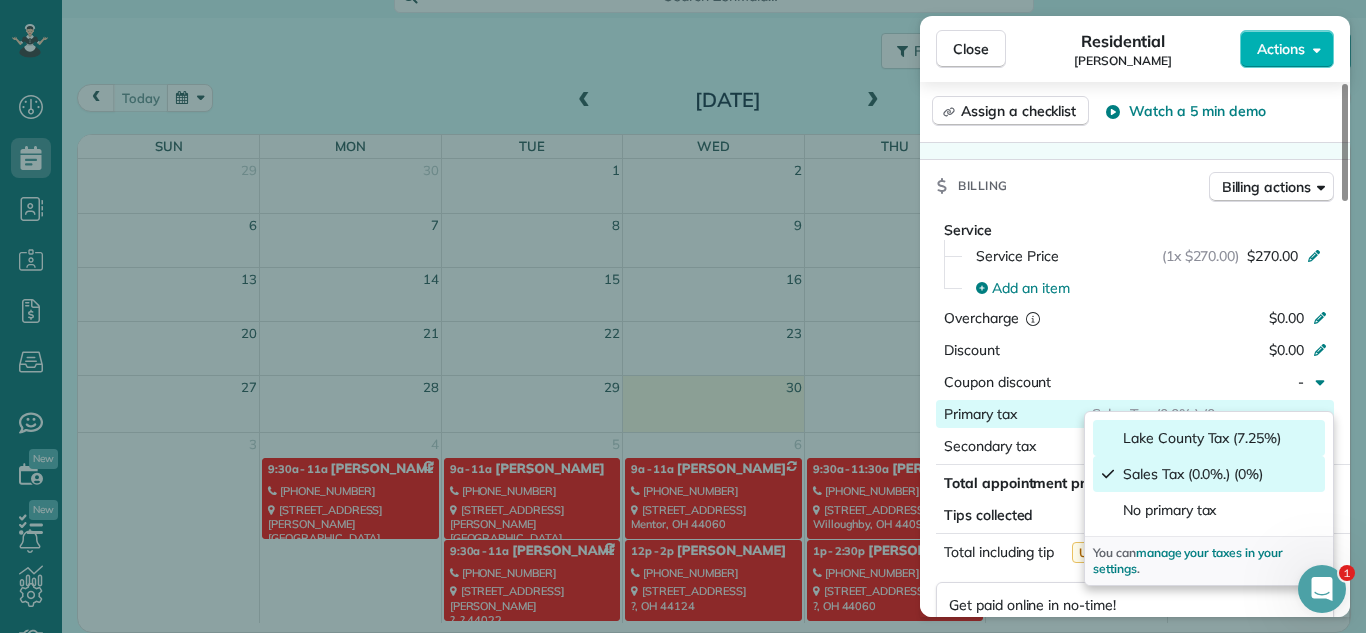 click on "Lake County Tax (7.25%)" at bounding box center [1202, 438] 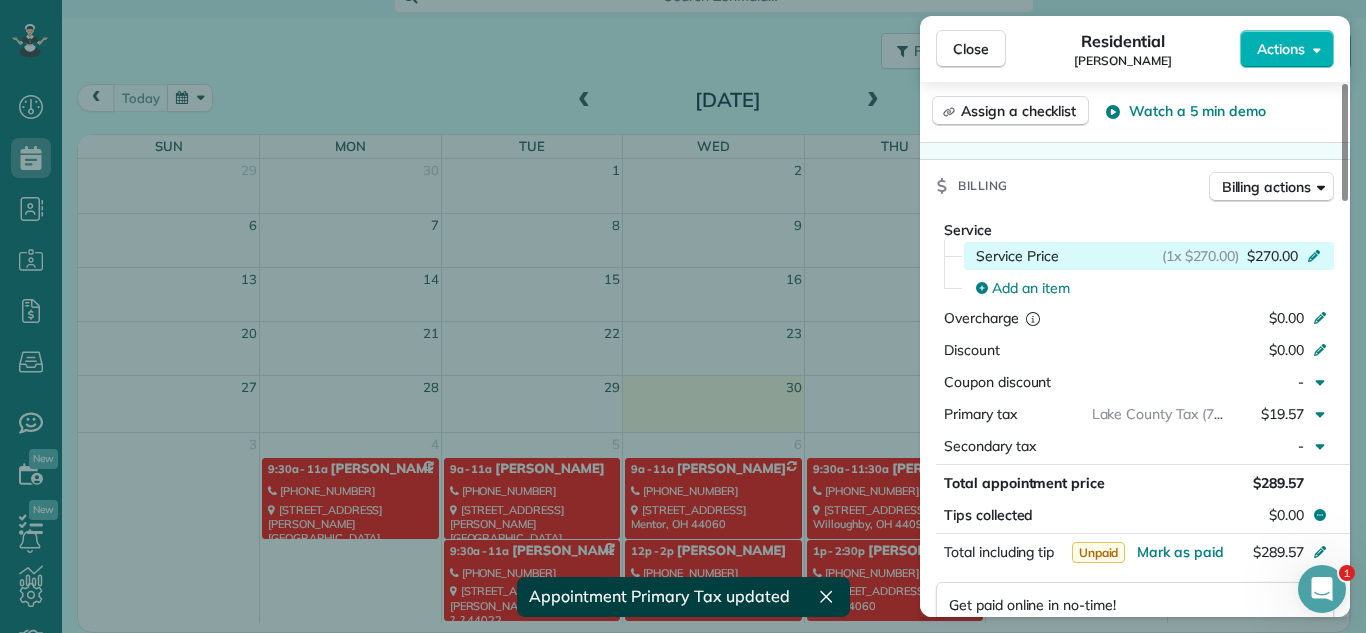 click 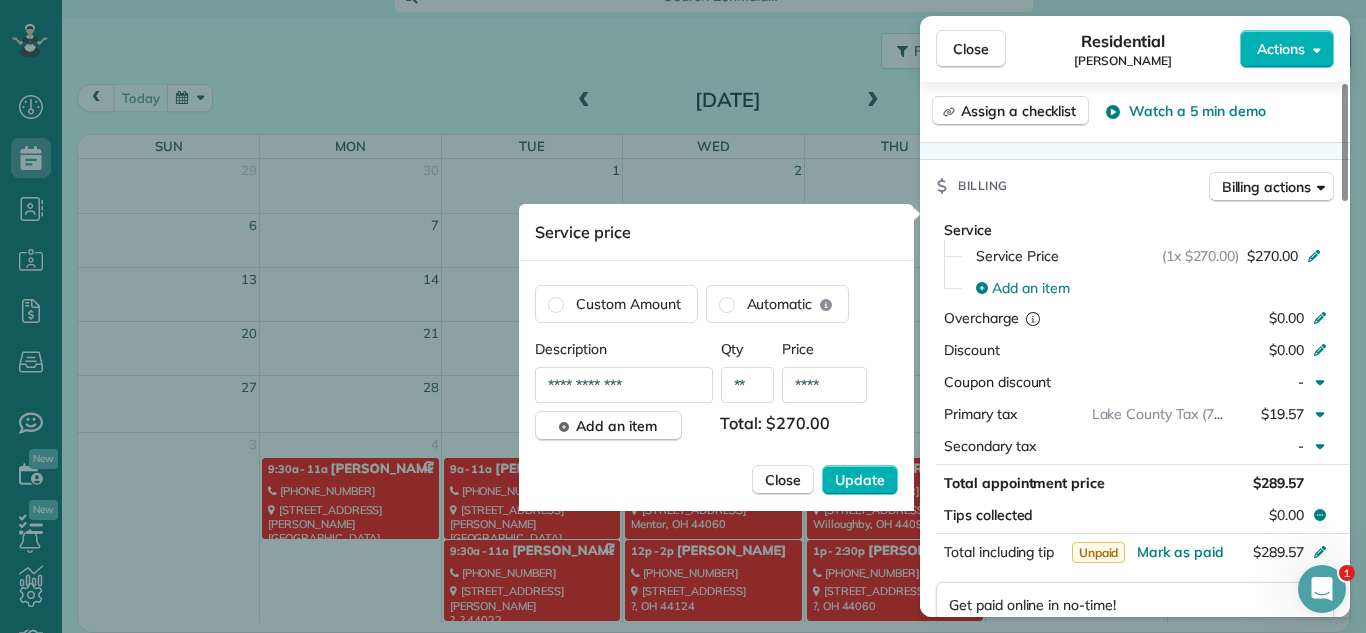 click on "****" at bounding box center (824, 385) 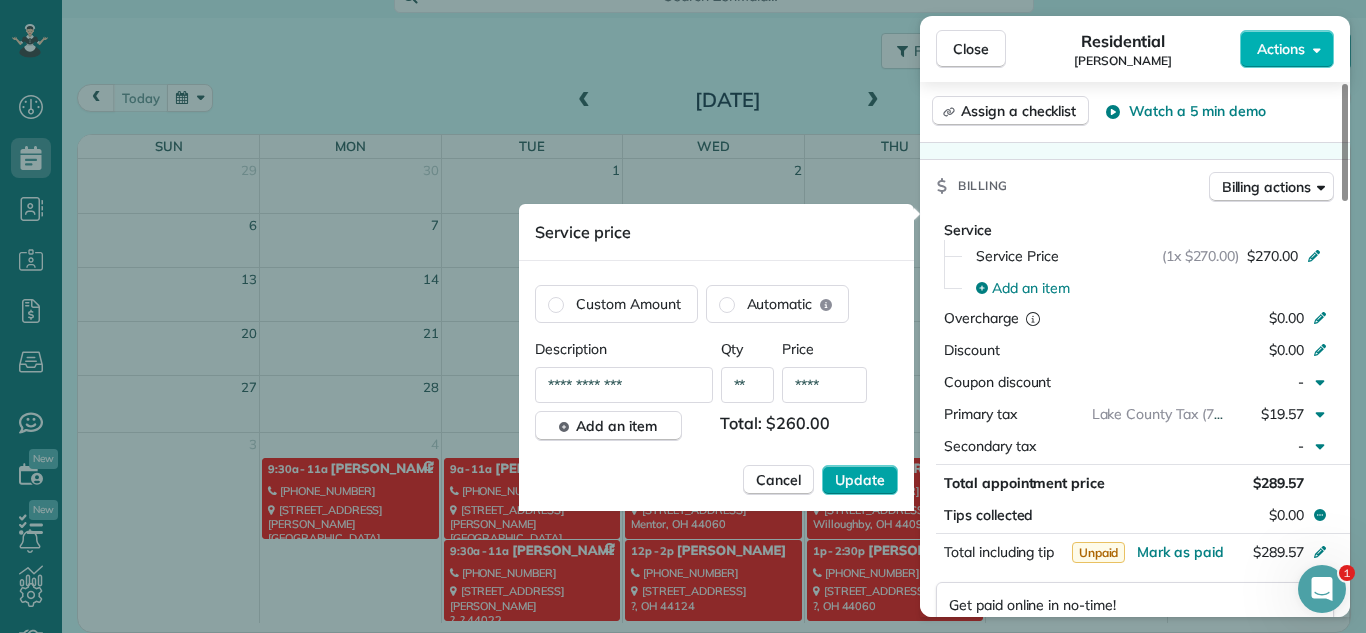 type on "****" 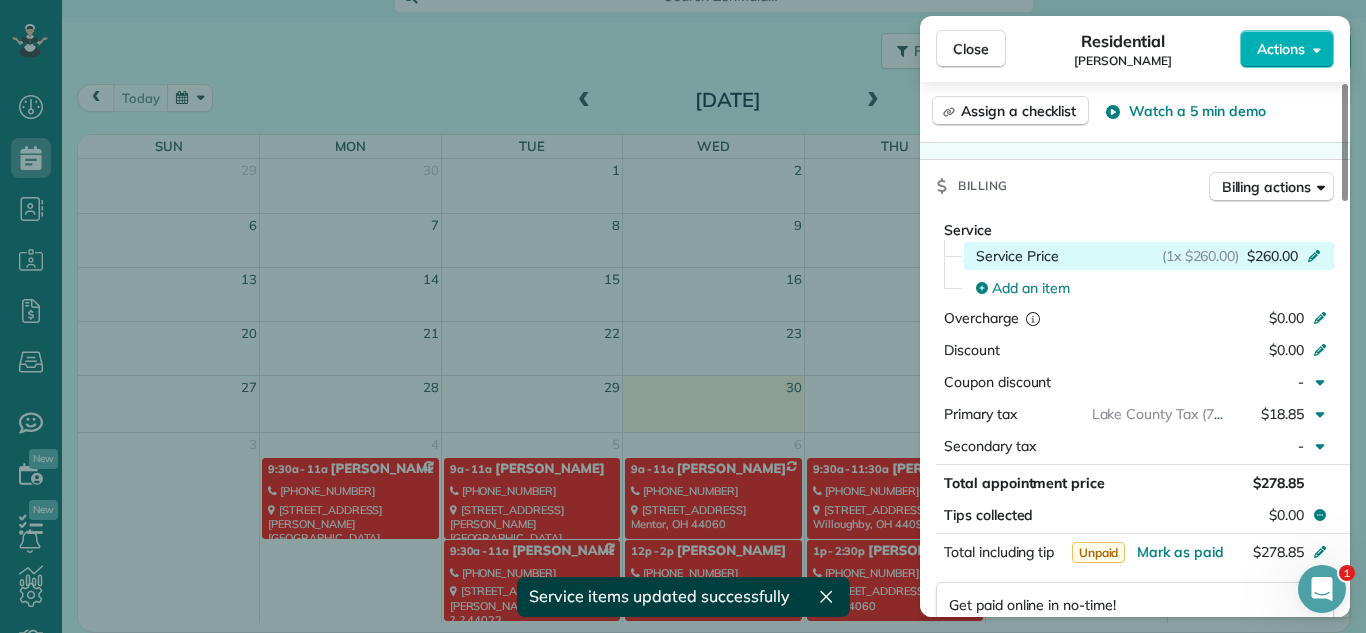click 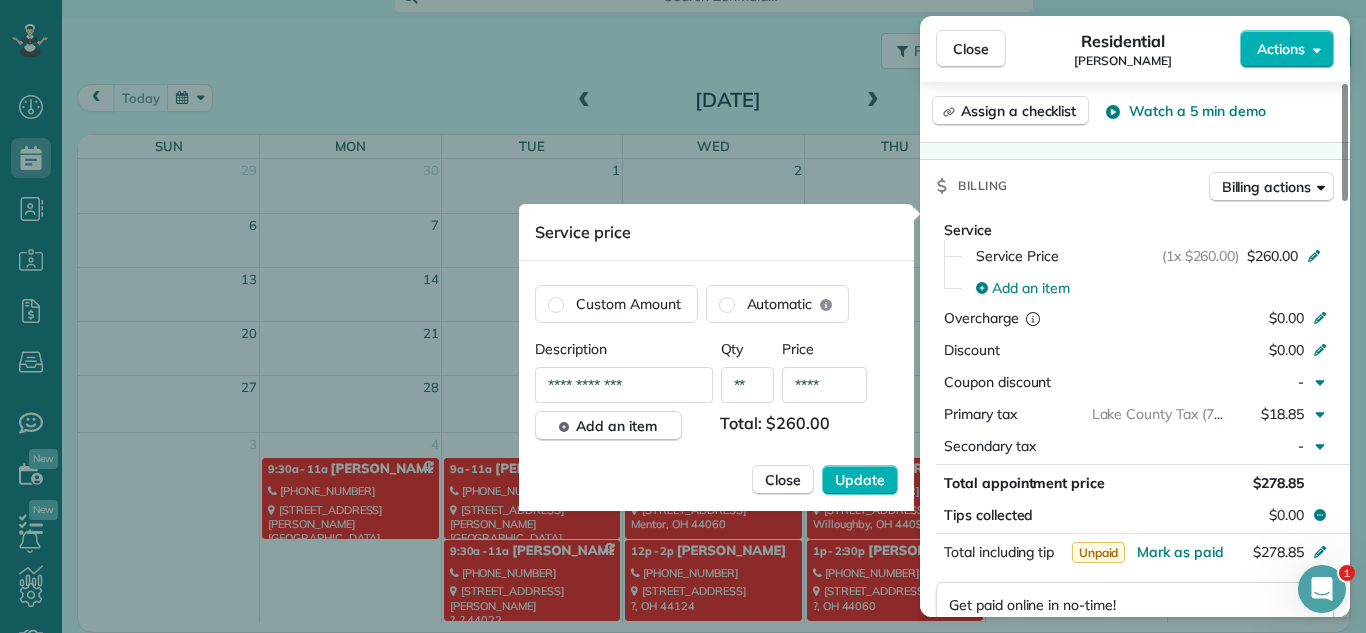 click on "****" at bounding box center [824, 385] 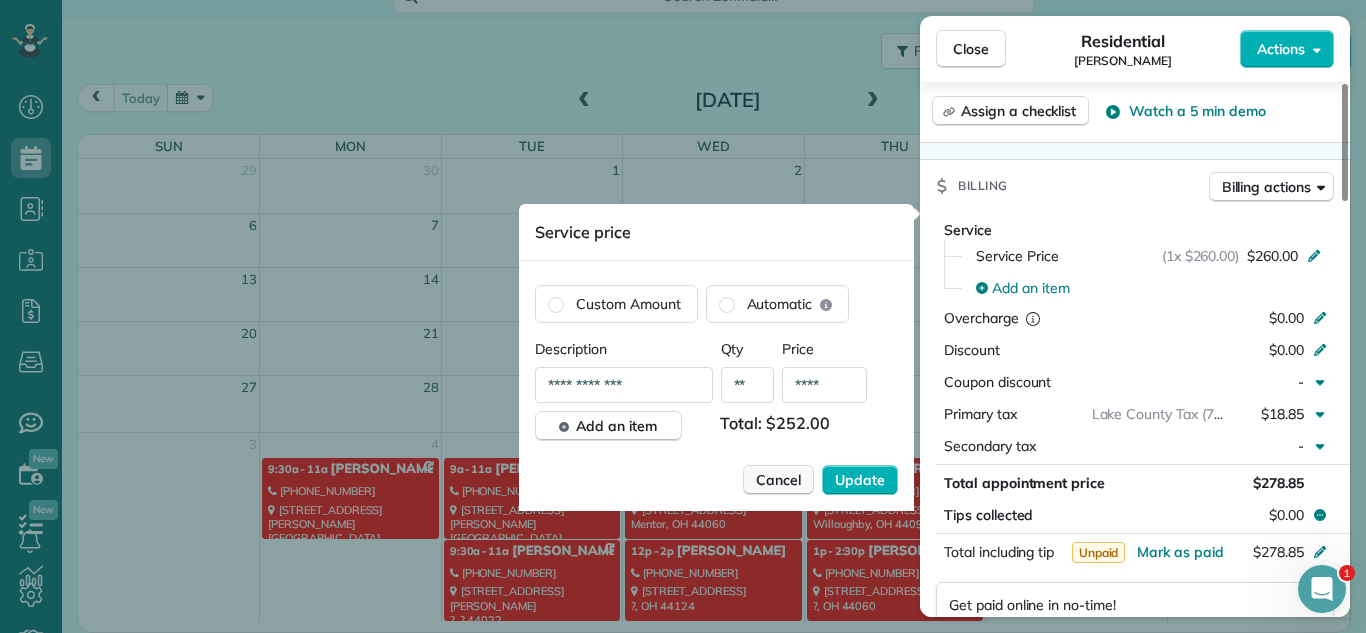 type on "****" 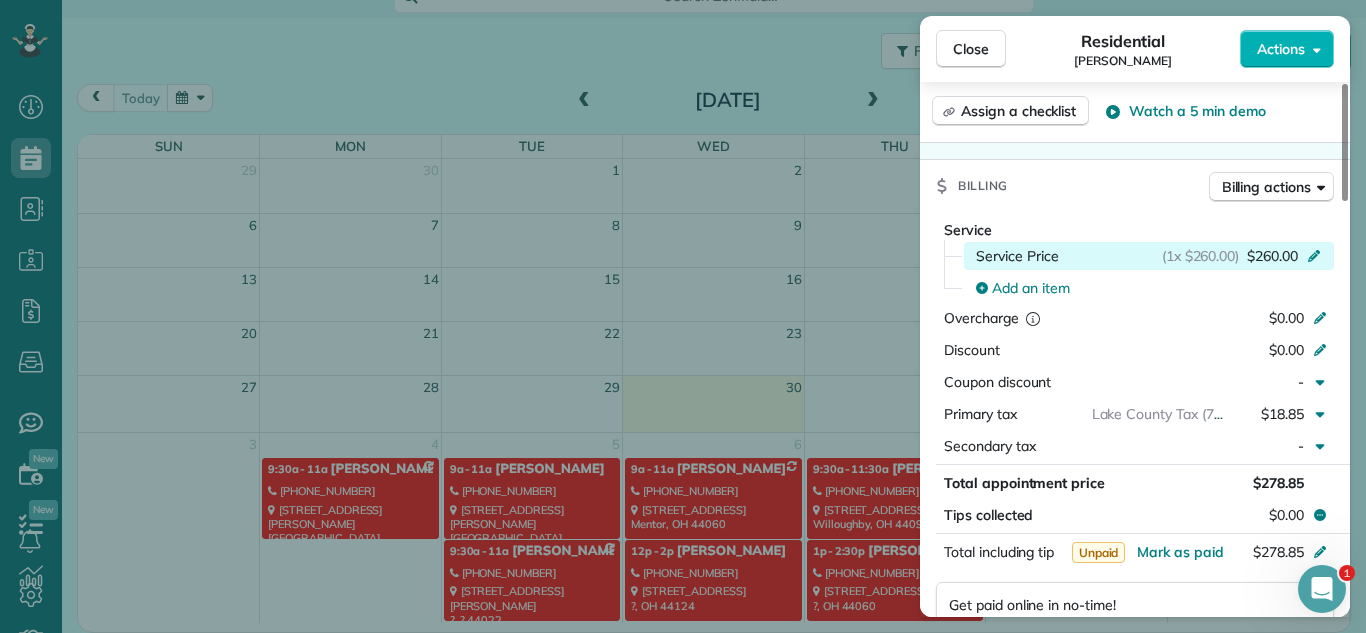 click 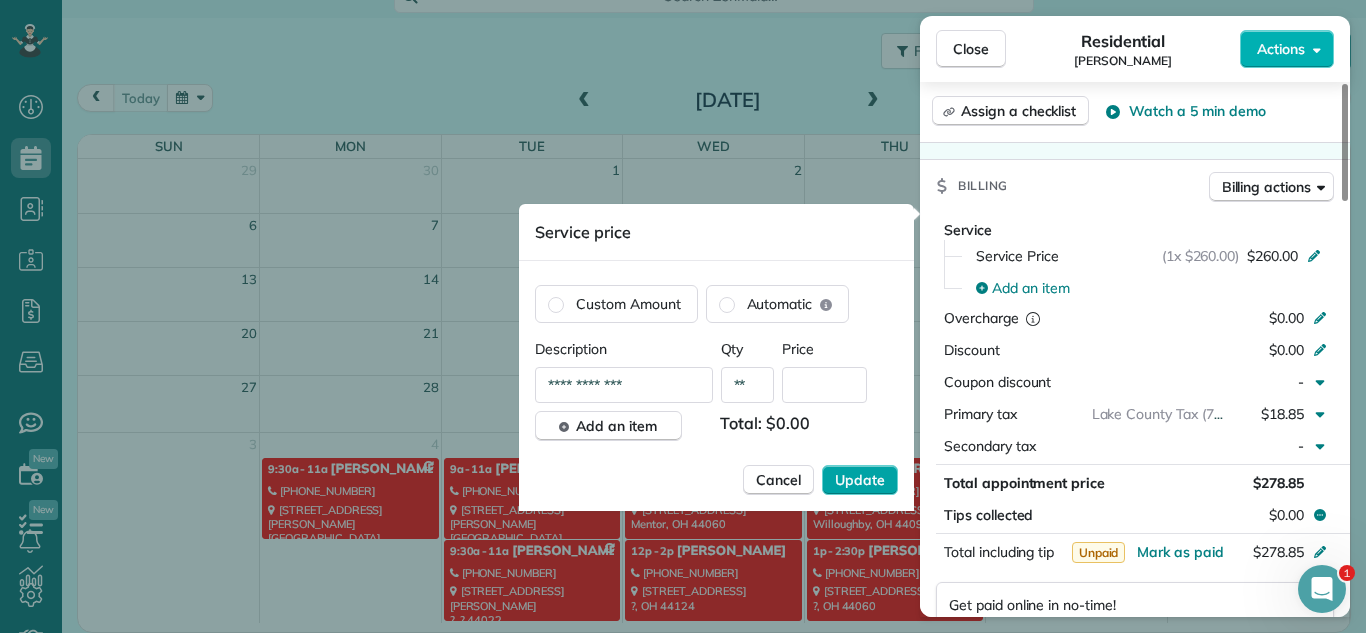 click on "Update" at bounding box center [860, 480] 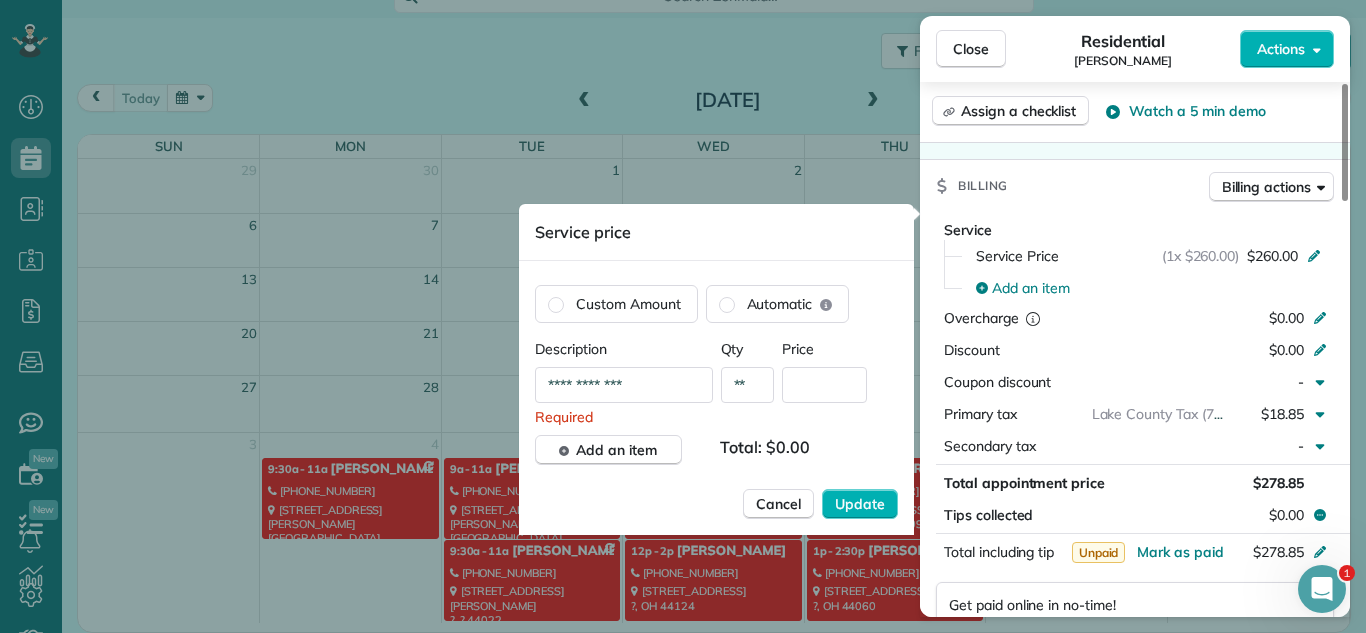 click at bounding box center (824, 385) 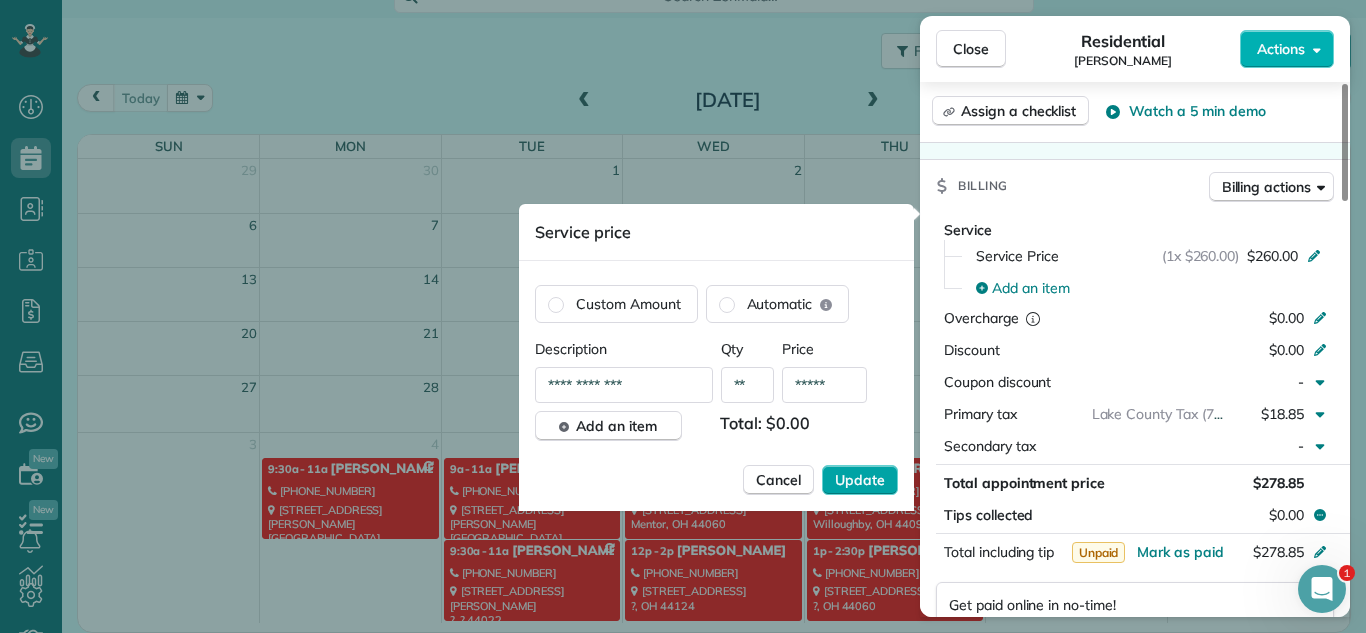type on "*****" 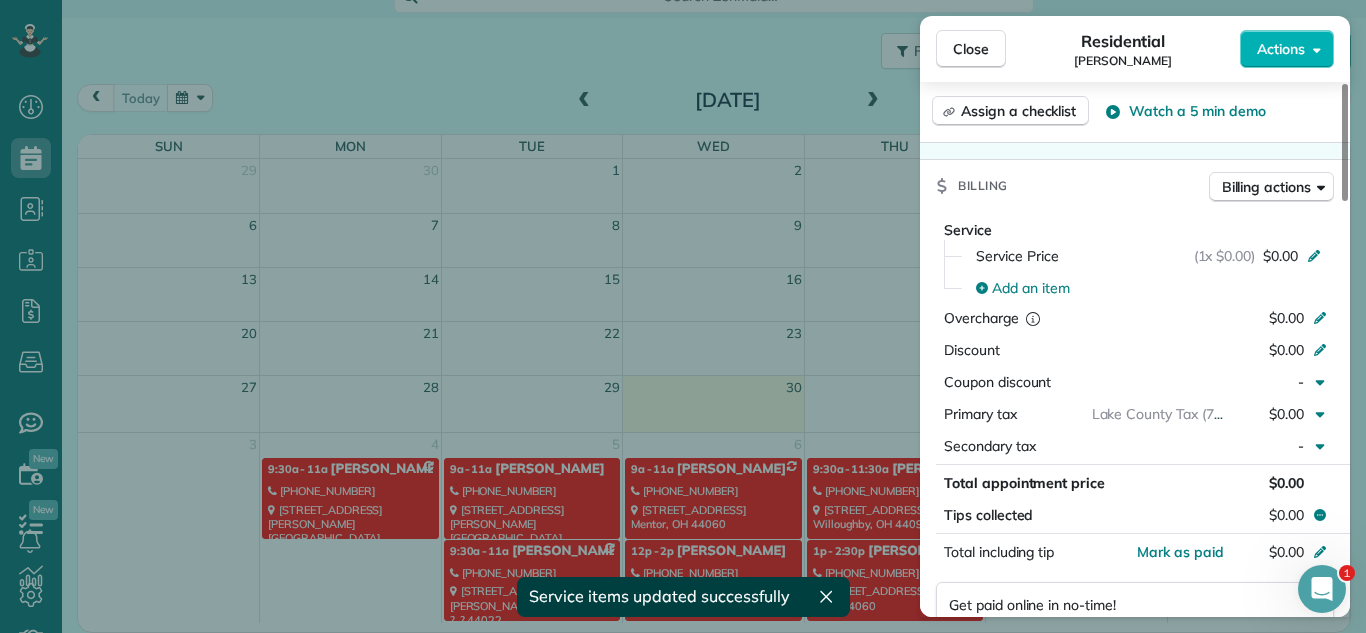 click on "Close Residential [PERSON_NAME] Actions Status Active [PERSON_NAME] · Open profile MOBILE [PHONE_NUMBER] [PERSON_NAME]- Groundskeeper Copy MOBILE [PHONE_NUMBER] Copy No email on record Add email View Details Residential [DATE] ( next week ) 9:00 AM 11:00 AM 2 hours and 0 minutes One time [STREET_ADDRESS][PERSON_NAME][PERSON_NAME] Open access information Service was not rated yet Setup ratings Cleaners Time in and out Assign Invite Cleaners No cleaners assigned yet Checklist Try Now Keep this appointment up to your standards. Stay on top of every detail, keep your cleaners organised, and your client happy. Assign a checklist Watch a 5 min demo Billing Billing actions Service Service Price (1x $0.00) $0.00 Add an item Overcharge $0.00 Discount $0.00 Coupon discount - Primary tax [GEOGRAPHIC_DATA] Tax (7.25%) $0.00 Secondary tax - Total appointment price $0.00 Tips collected $0.00 Mark as paid Total including tip $0.00 Get paid online in no-time! Send an invoice and reward your cleaners with tips - Check" at bounding box center [683, 316] 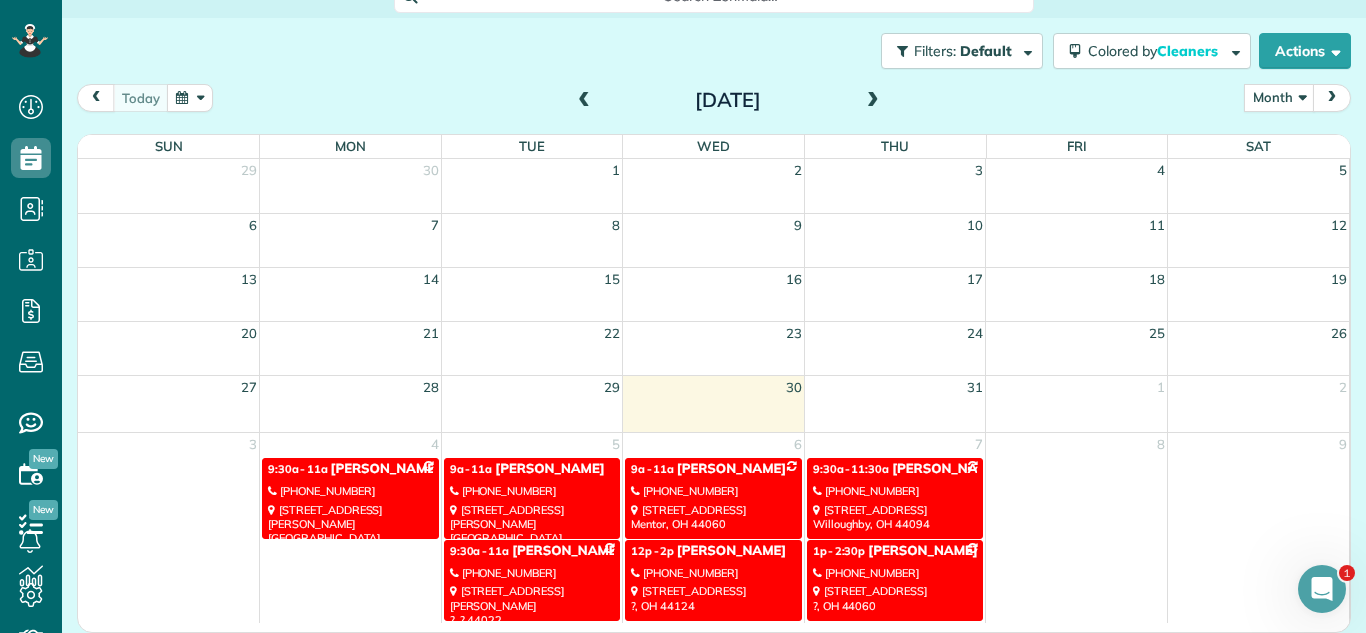 click on "[PHONE_NUMBER]" at bounding box center (532, 573) 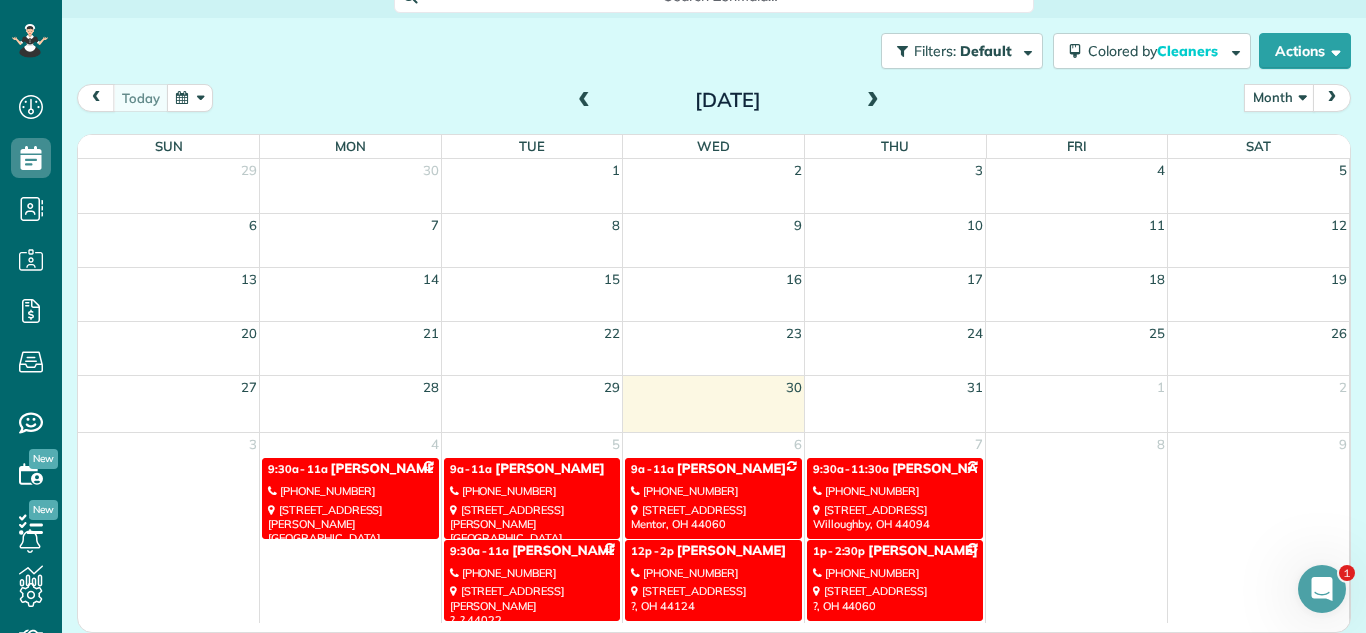 click at bounding box center [0, 0] 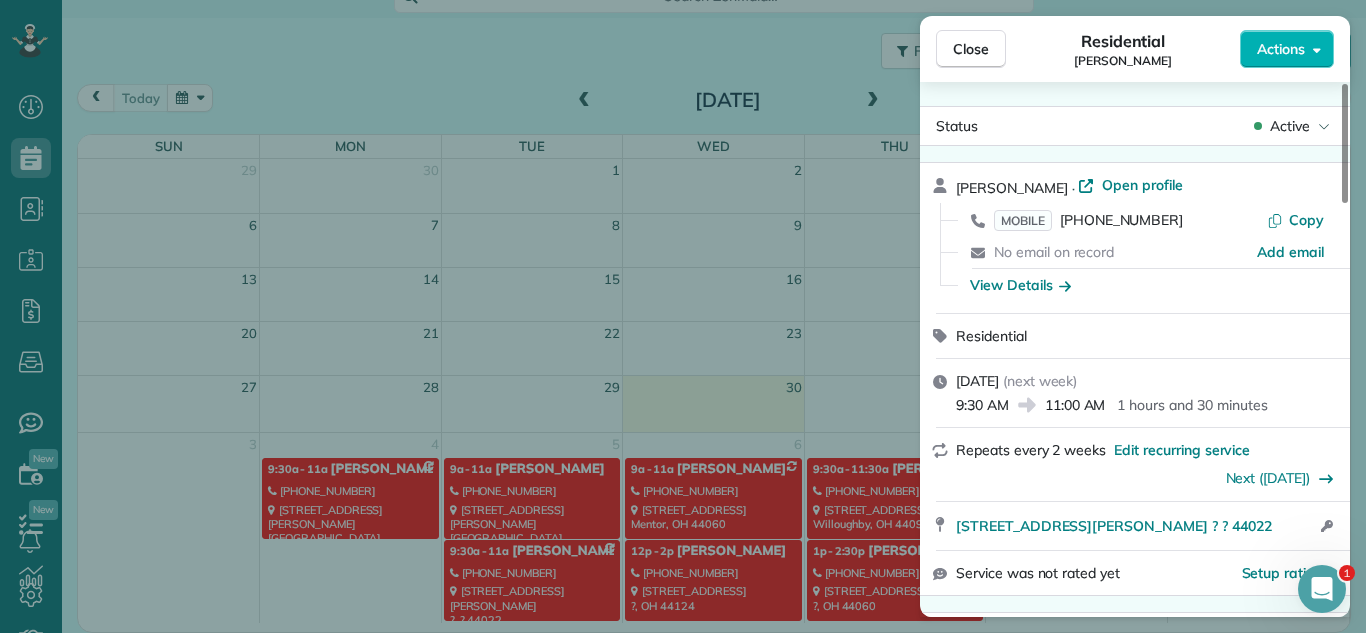 click on "Residential" at bounding box center [1147, 336] 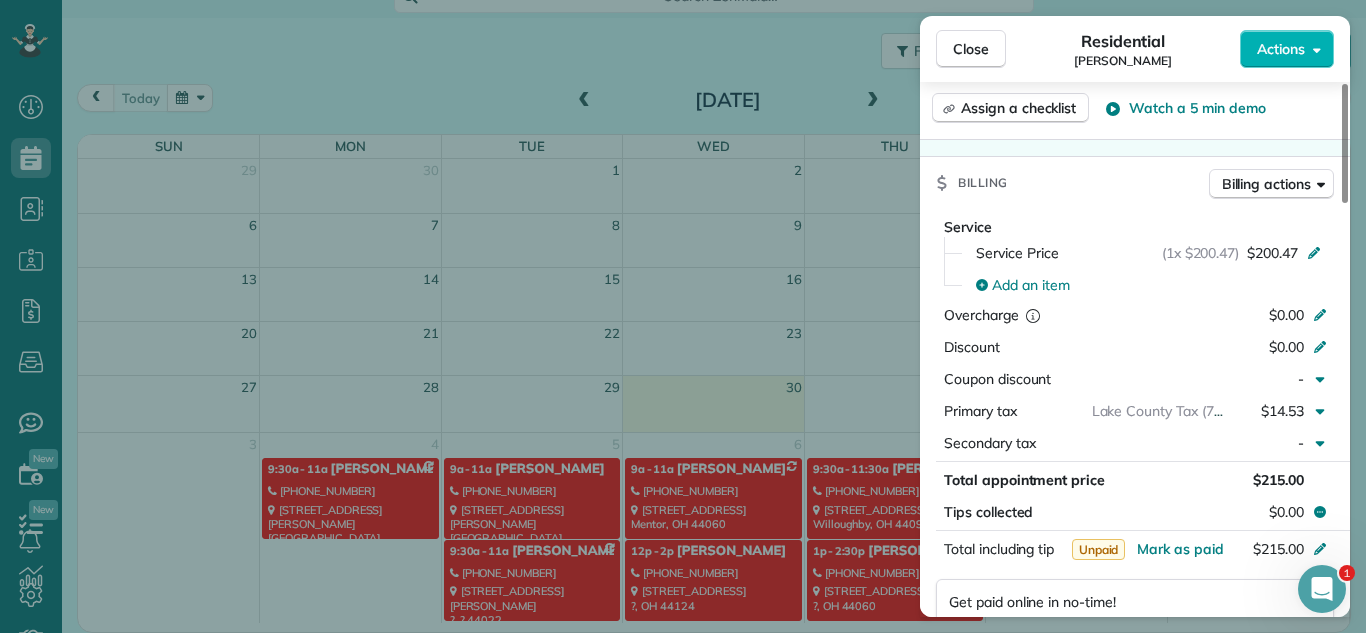 scroll, scrollTop: 803, scrollLeft: 0, axis: vertical 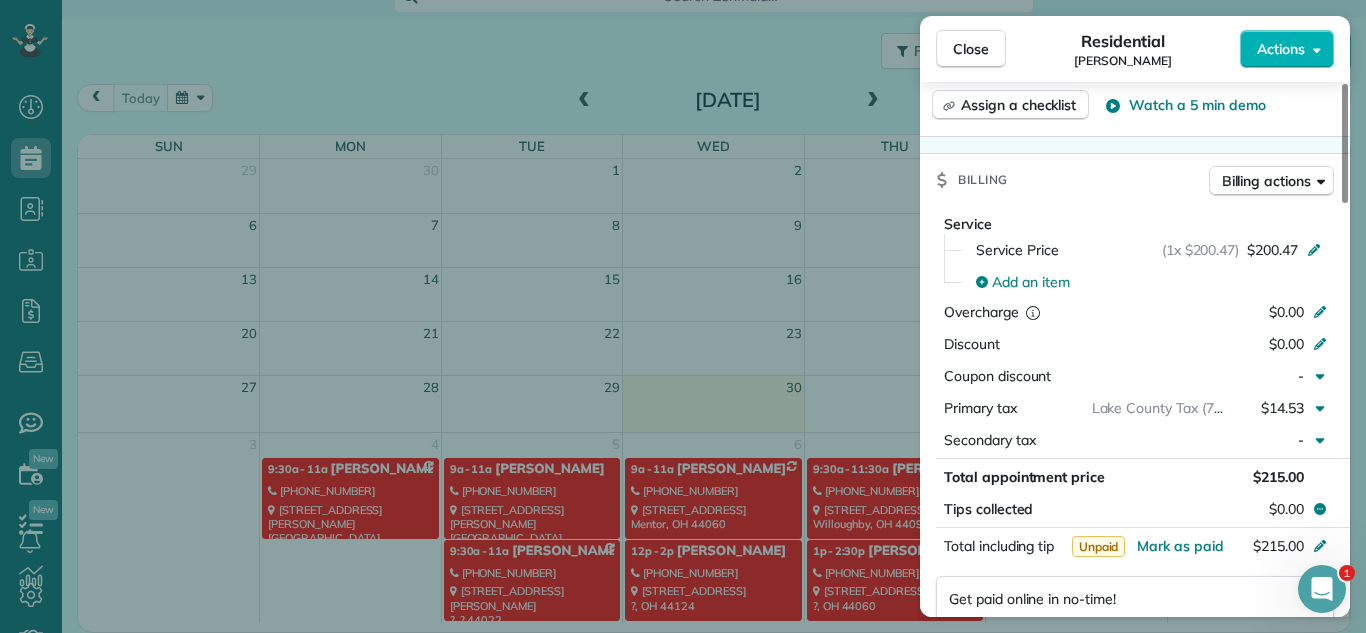 click on "Close Residential [PERSON_NAME] Actions Status Active [PERSON_NAME] · Open profile MOBILE [PHONE_NUMBER] Copy No email on record Add email View Details Residential [DATE] ( next week ) 9:30 AM 11:00 AM 1 hours and 30 minutes Repeats every 2 weeks Edit recurring service Next ([DATE]) [STREET_ADDRESS][PERSON_NAME] ? ? 44022 Open access information Service was not rated yet Setup ratings Cleaners Time in and out Assign Invite Cleaners No cleaners assigned yet Checklist Try Now Keep this appointment up to your standards. Stay on top of every detail, keep your cleaners organised, and your client happy. Assign a checklist Watch a 5 min demo Billing Billing actions Service Service Price (1x $200.47) $200.47 Add an item Overcharge $0.00 Discount $0.00 Coupon discount - Primary tax [GEOGRAPHIC_DATA] Tax (7.25%) $14.53 Secondary tax - Total appointment price $215.00 Tips collected $0.00 Unpaid [PERSON_NAME] as paid Total including tip $215.00 Get paid online in no-time! Send an invoice and reward your cleaners with tips - Check" at bounding box center [683, 316] 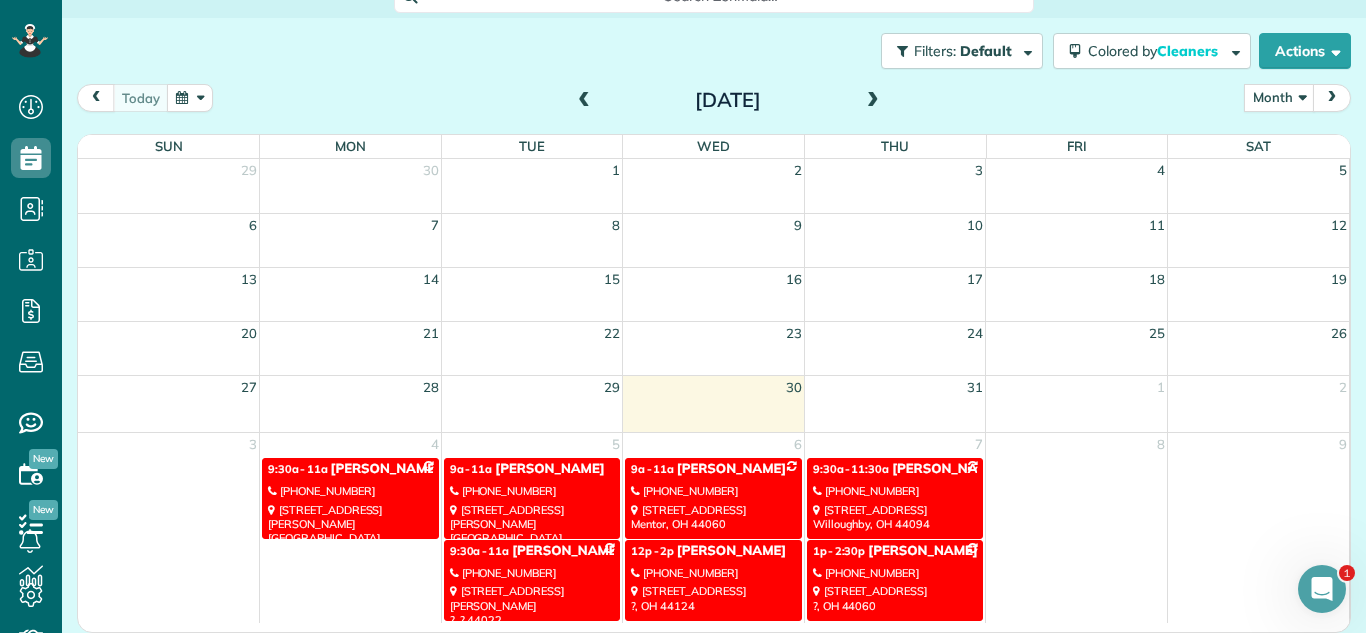 click on "[STREET_ADDRESS][PERSON_NAME]" at bounding box center [350, 524] 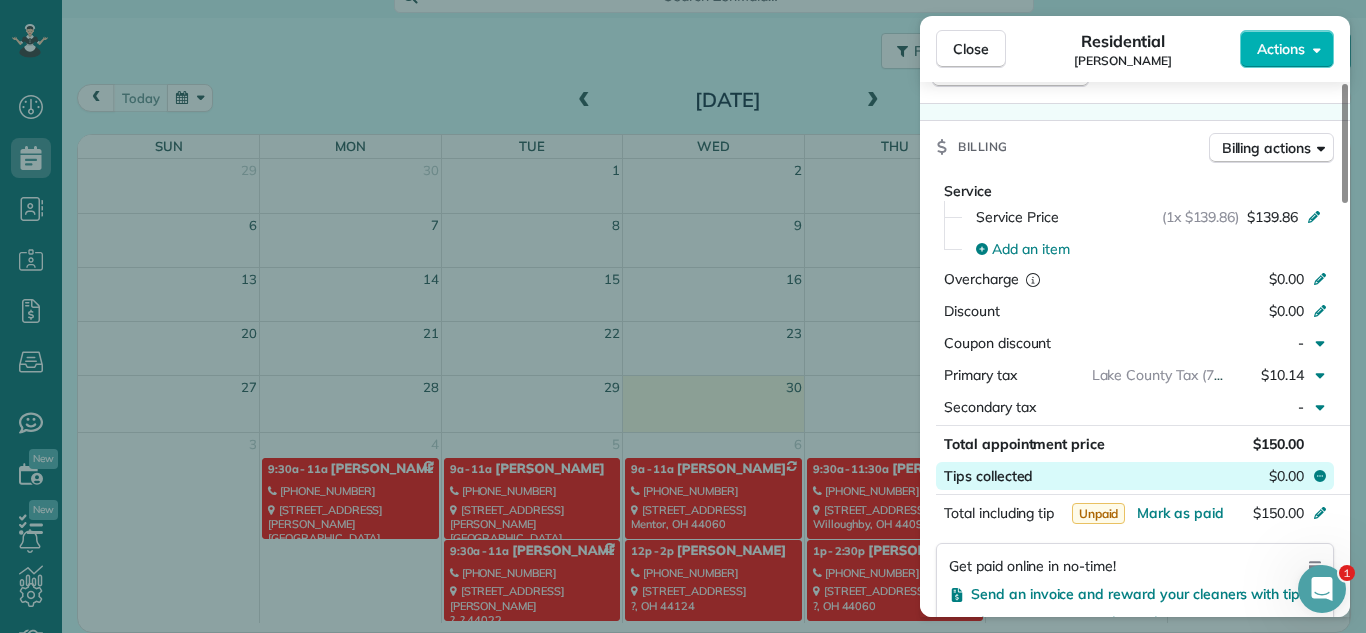 scroll, scrollTop: 806, scrollLeft: 0, axis: vertical 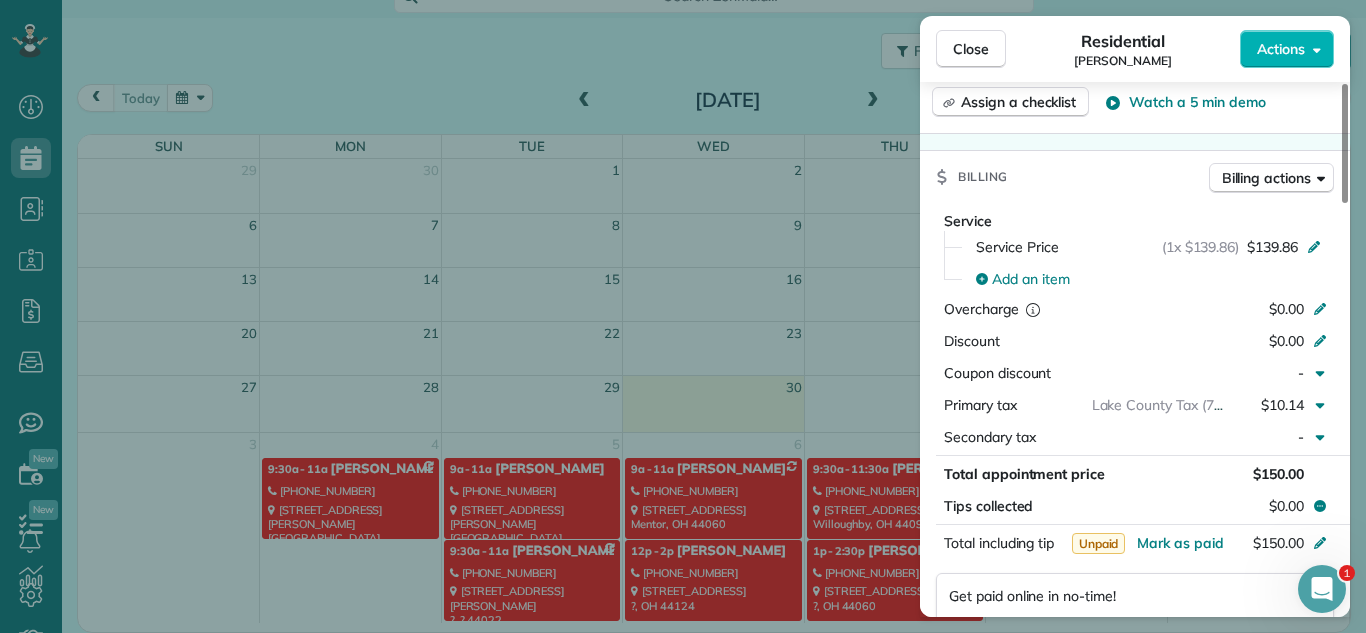 click on "Close Residential [PERSON_NAME] Actions Status Active [PERSON_NAME] · Open profile MOBILE [PHONE_NUMBER] Copy No email on record Add email View Details Residential [DATE] ( [DATE] ) 9:30 AM 11:00 AM 1 hours and 30 minutes Repeats every 4 weeks Edit recurring service Next ([DATE]) [STREET_ADDRESS][PERSON_NAME] Open access information Service was not rated yet Setup ratings Cleaners Time in and out Assign Invite Cleaners No cleaners assigned yet Checklist Try Now Keep this appointment up to your standards. Stay on top of every detail, keep your cleaners organised, and your client happy. Assign a checklist Watch a 5 min demo Billing Billing actions Service Service Price (1x $139.86) $139.86 Add an item Overcharge $0.00 Discount $0.00 Coupon discount - Primary tax [GEOGRAPHIC_DATA] Tax (7.25%) $10.14 Secondary tax - Total appointment price $150.00 Tips collected $0.00 Unpaid Mark as paid Total including tip $150.00 Get paid online in no-time! Charge customer credit card Reason for Skip" at bounding box center (683, 316) 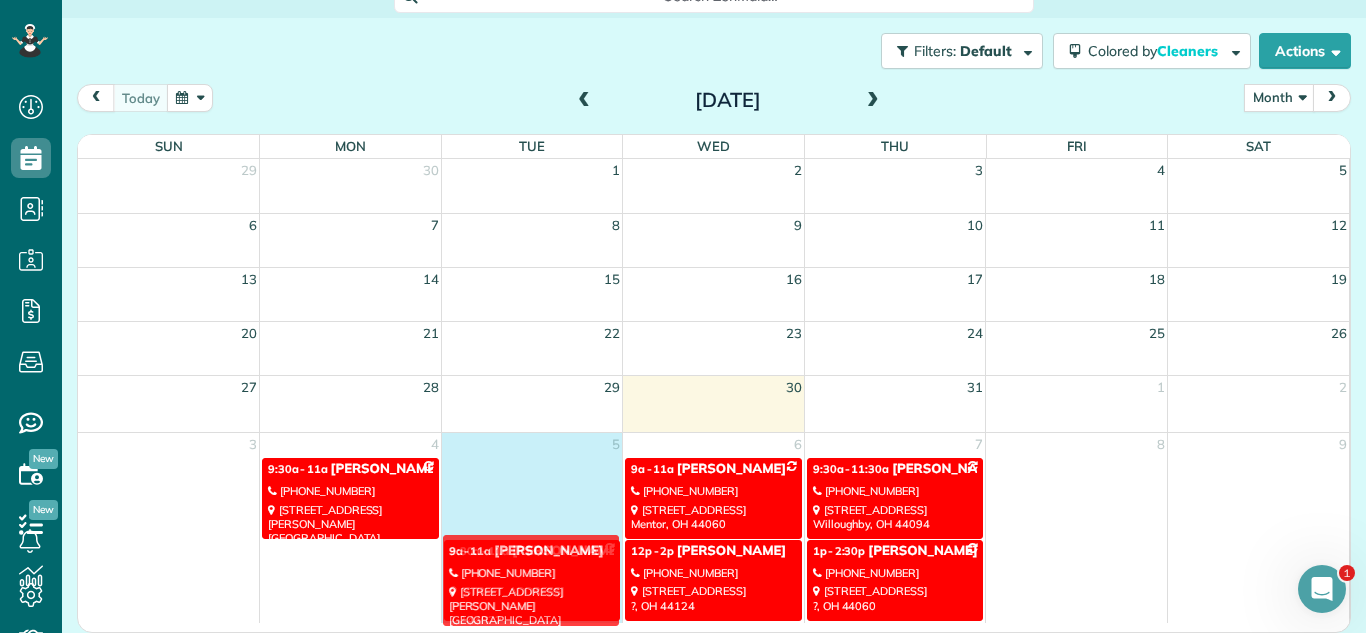 drag, startPoint x: 539, startPoint y: 503, endPoint x: 538, endPoint y: 580, distance: 77.00649 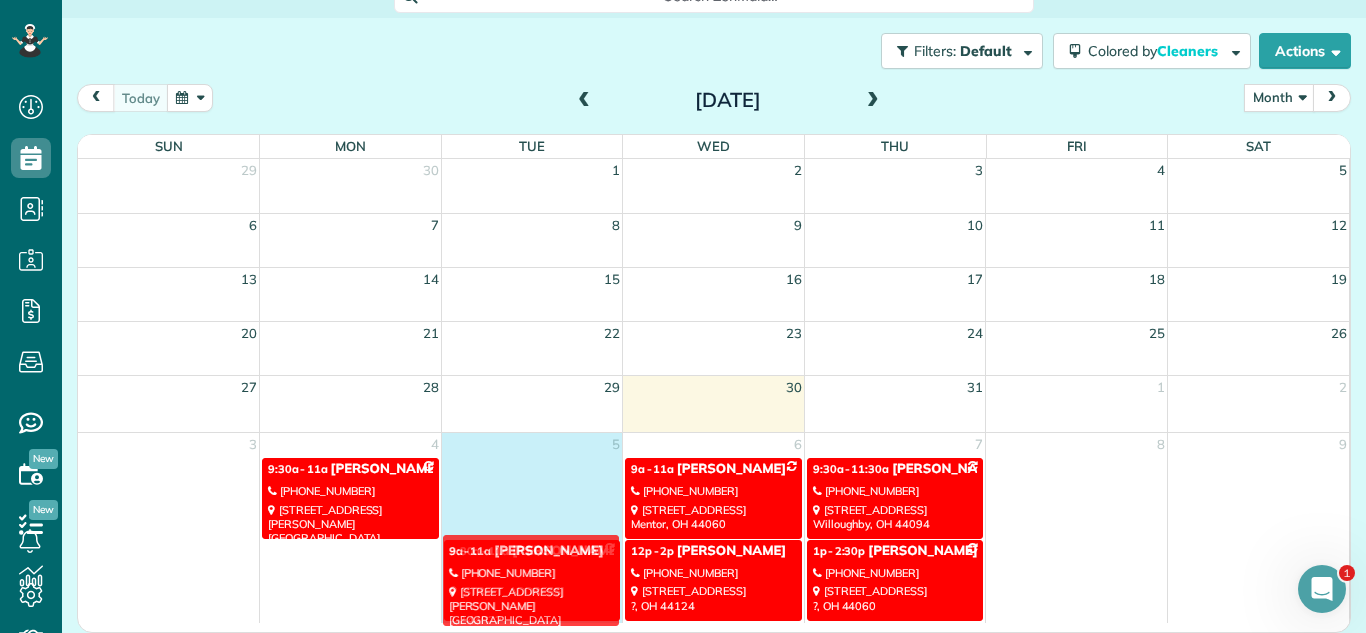 click on "[PERSON_NAME] Wed Thu Fri Sat 29 30 1 2 3 4 5 6 7 8 9 10 11 12 13 14 15 16 17 18 19 20 21 22 23 24 25 26 27 28 29 30 31 1 2 3 4 5 6 7 8 9 9:30a - 11a   [PERSON_NAME] [PHONE_NUMBER] [STREET_ADDRESS][PERSON_NAME] 9a - 11a   [PERSON_NAME] [PHONE_NUMBER] [STREET_ADDRESS][PERSON_NAME][PERSON_NAME] 9a - 11a   [PERSON_NAME] [PHONE_NUMBER] [STREET_ADDRESS] 9:30a - 11:30a   [PERSON_NAME] [PHONE_NUMBER] [STREET_ADDRESS] 9:30a - 11a   [PERSON_NAME] [PHONE_NUMBER] [STREET_ADDRESS][PERSON_NAME] ?, ? 44022 12p - 2p   [PERSON_NAME] [PHONE_NUMBER] [STREET_ADDRESS] 1p - 2:30p   [PERSON_NAME] [PHONE_NUMBER] [STREET_ADDRESS] 9a - 11a   [PERSON_NAME] (216) 533-[GEOGRAPHIC_DATA][STREET_ADDRESS][PERSON_NAME][PERSON_NAME]" at bounding box center [714, 384] 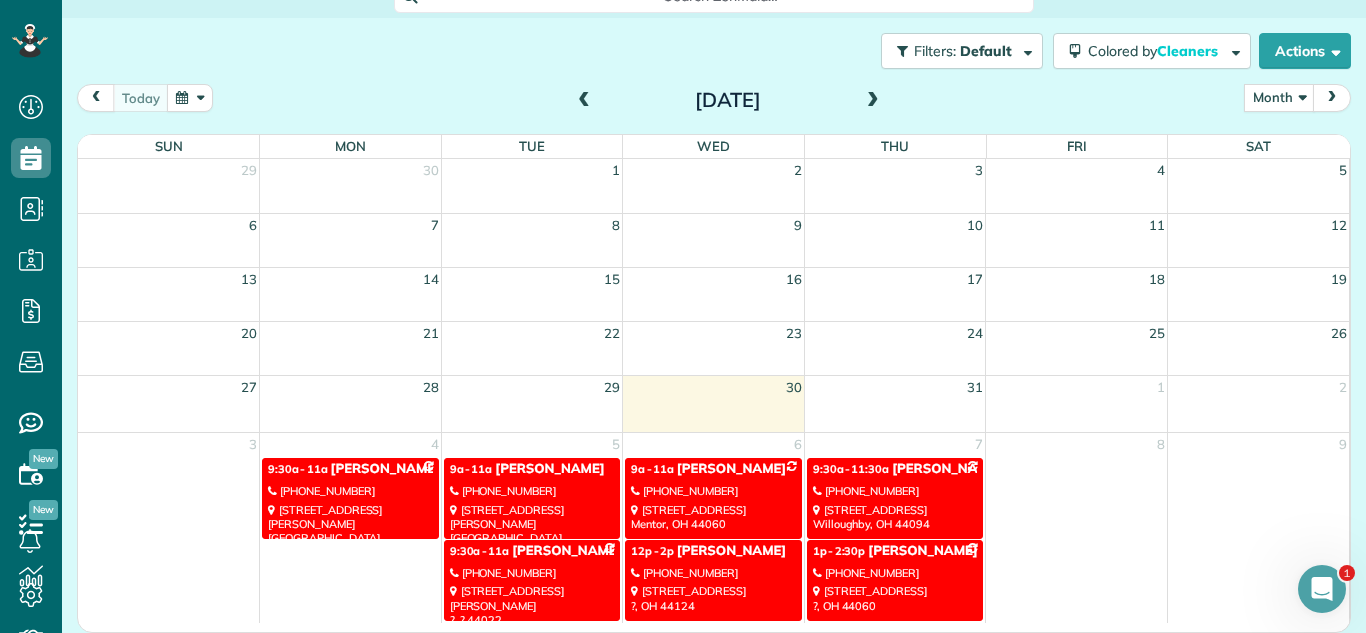 click on "[PHONE_NUMBER]" at bounding box center [532, 491] 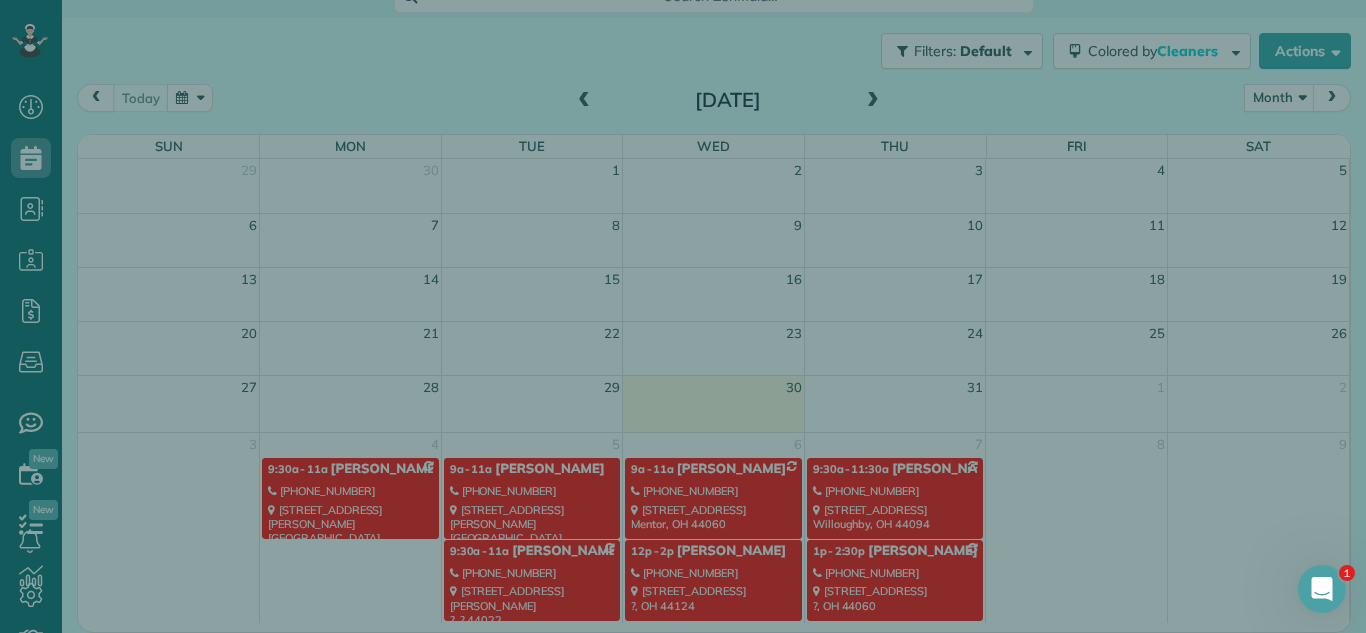 click at bounding box center [683, 316] 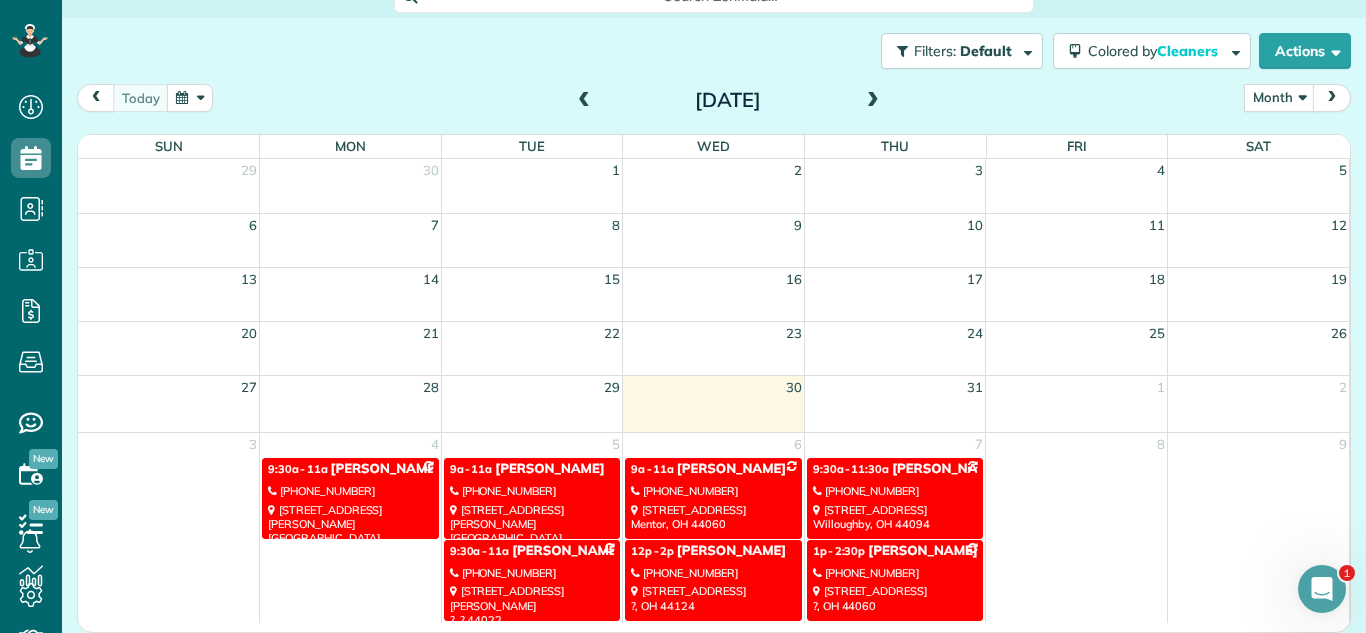 click on "[STREET_ADDRESS][PERSON_NAME][PERSON_NAME]" at bounding box center [532, 531] 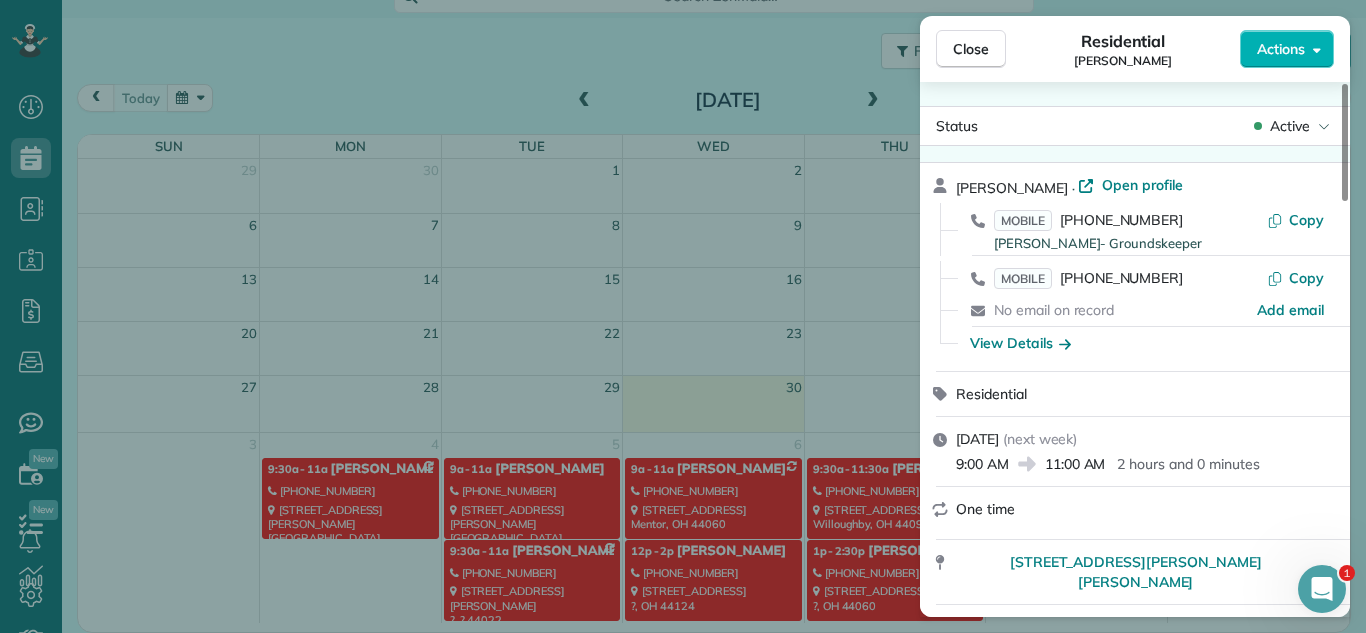 click on "Residential" at bounding box center [1147, 394] 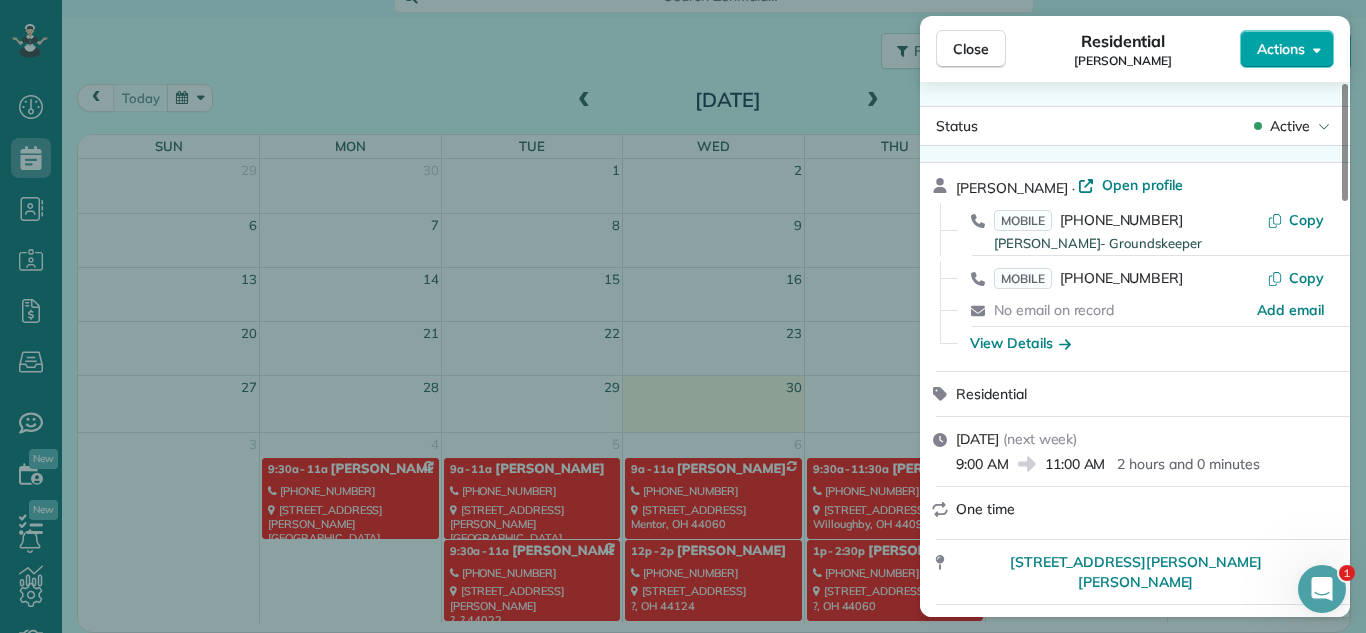 click on "Actions" at bounding box center [1281, 49] 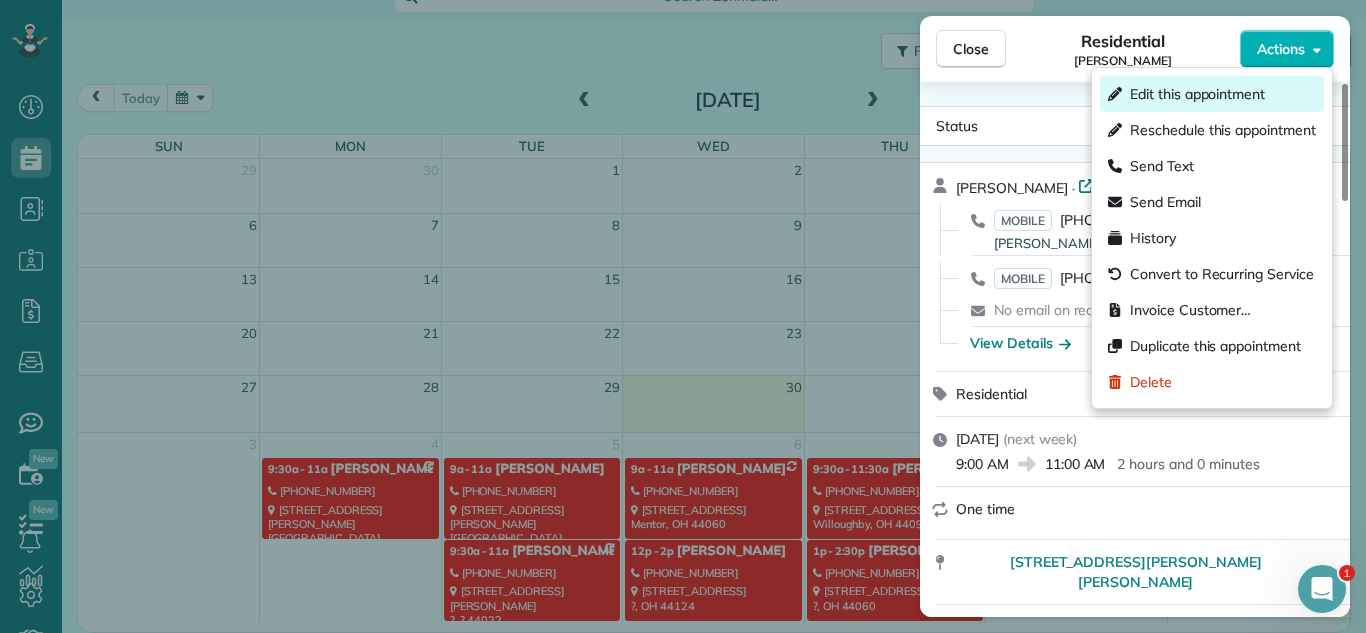 click on "Edit this appointment" at bounding box center (1197, 94) 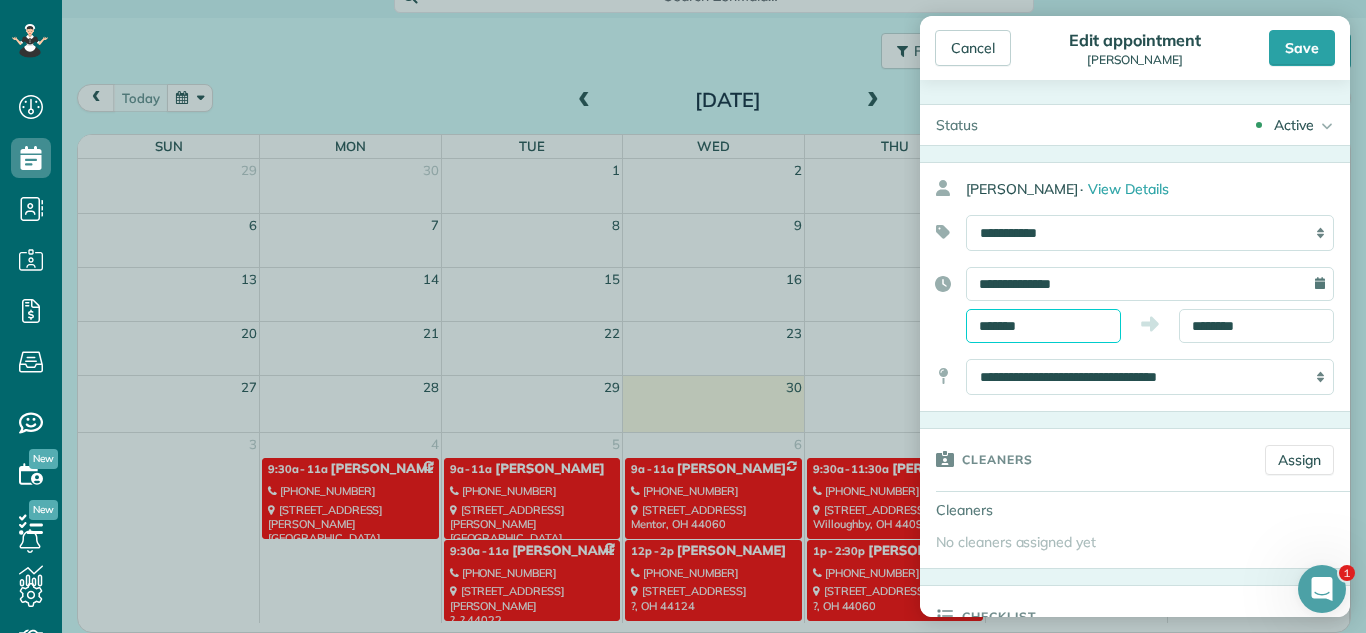 click on "*******" at bounding box center [1043, 326] 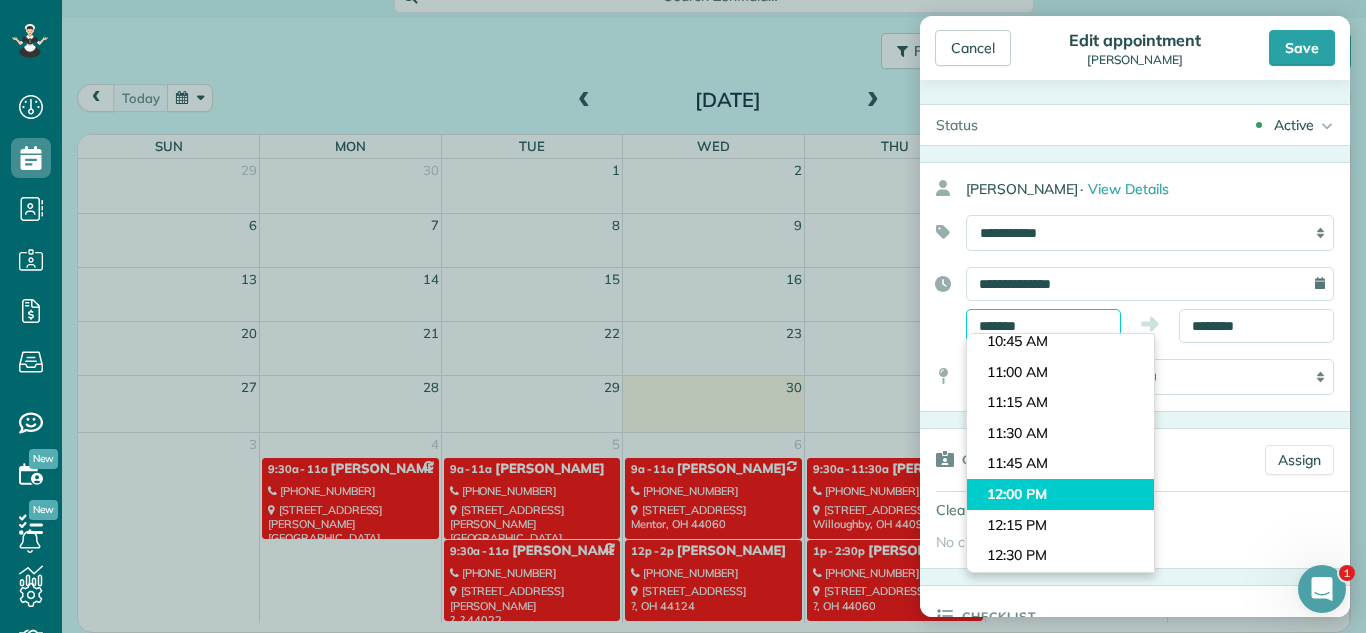 scroll, scrollTop: 1301, scrollLeft: 0, axis: vertical 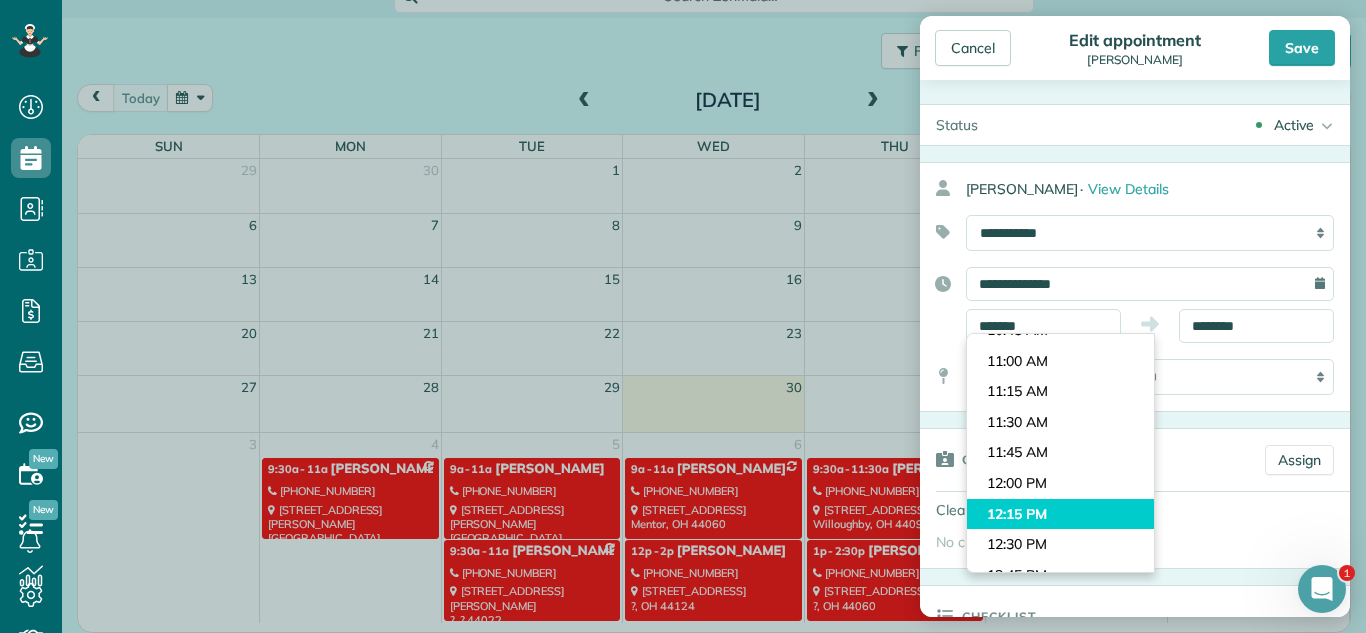 type on "********" 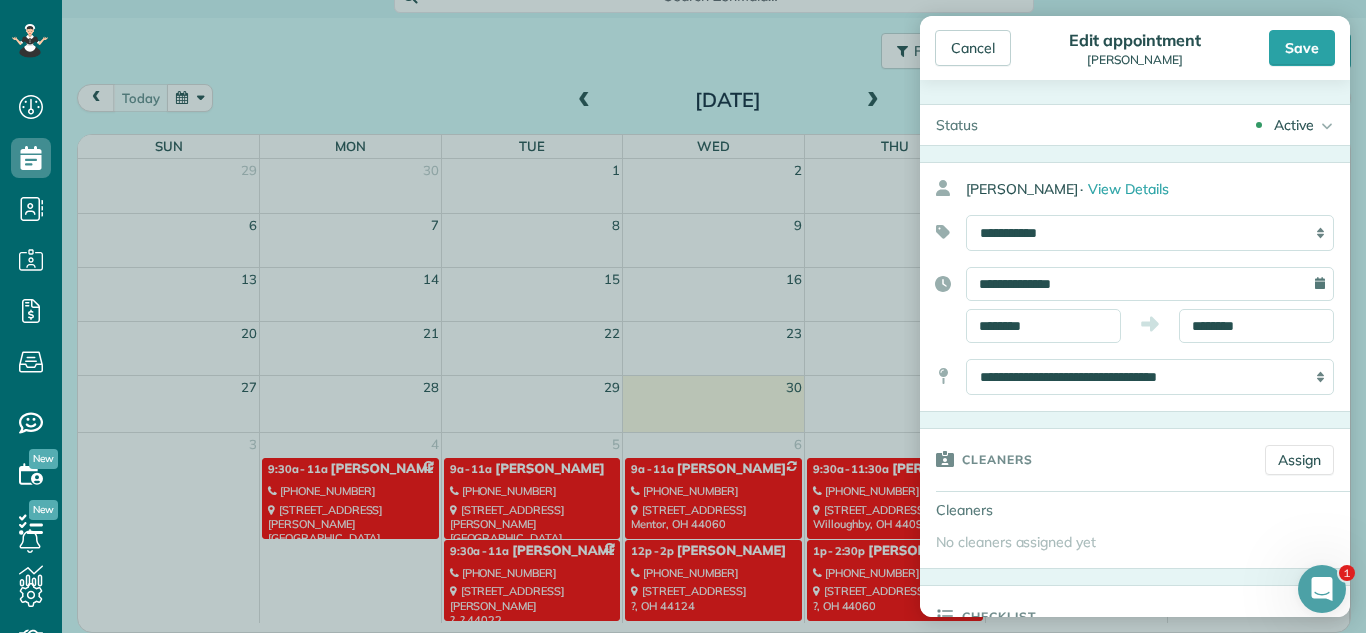 click on "Dashboard
Scheduling
Calendar View
List View
Dispatch View - Weekly scheduling (Beta)" at bounding box center [683, 316] 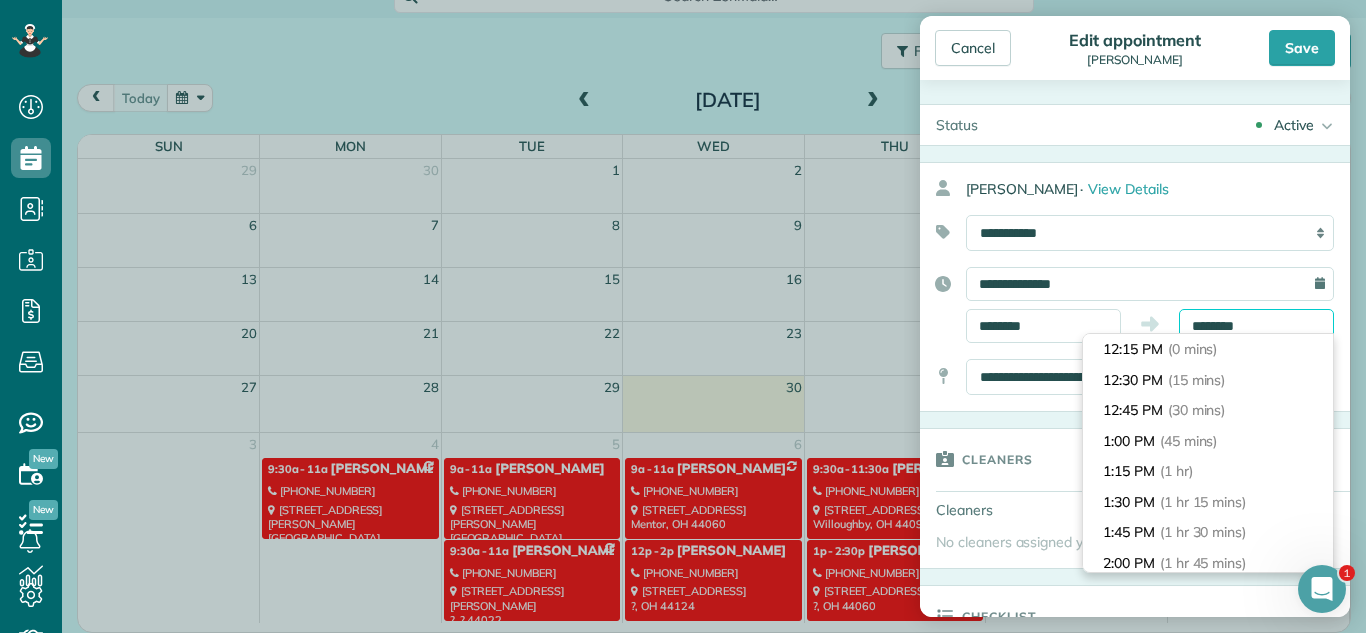 click on "********" at bounding box center [1256, 326] 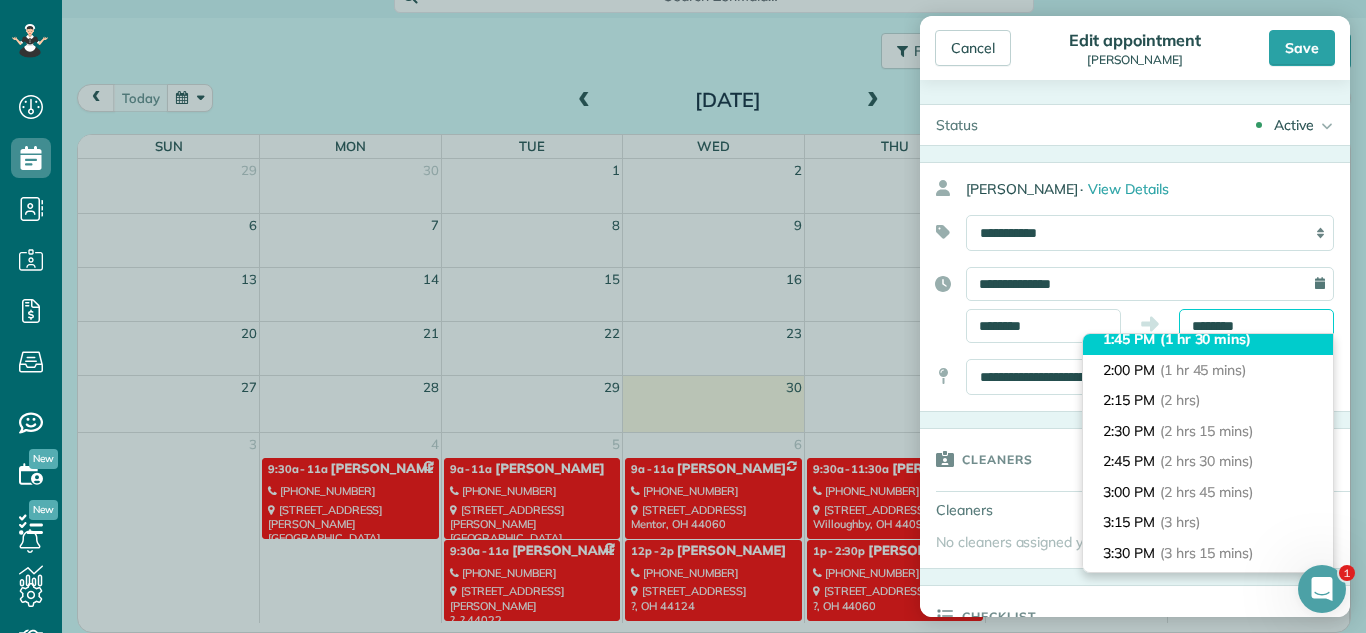 scroll, scrollTop: 196, scrollLeft: 0, axis: vertical 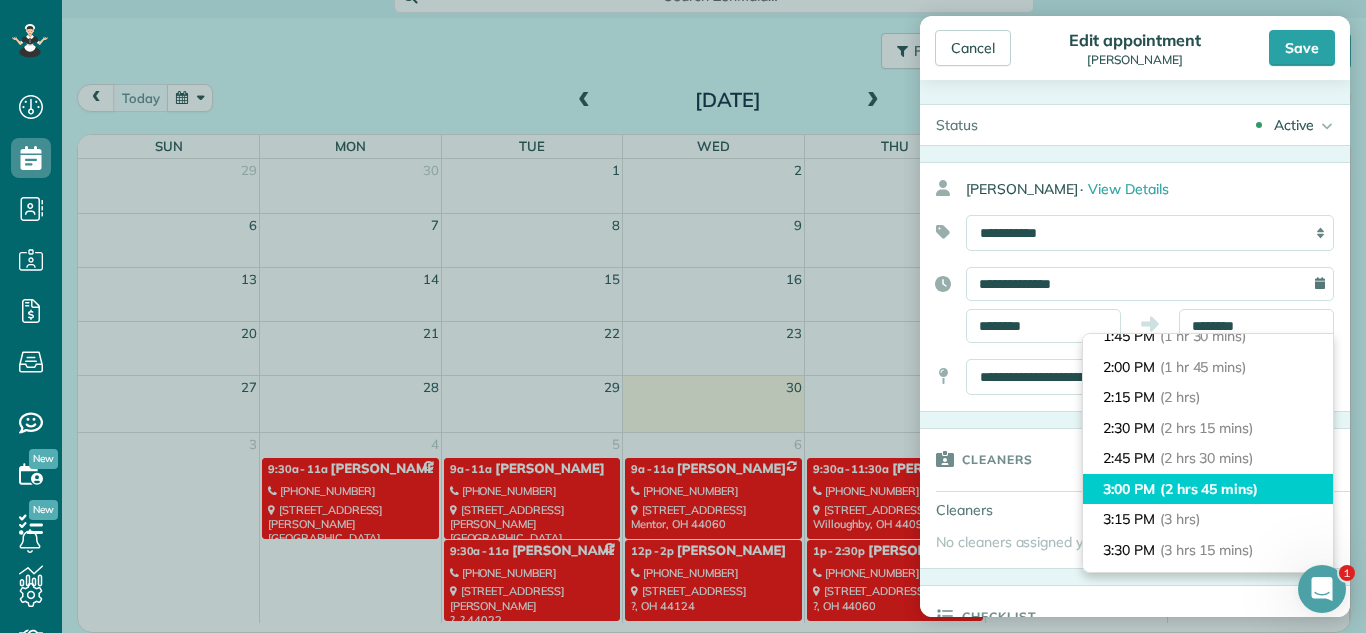 type on "*******" 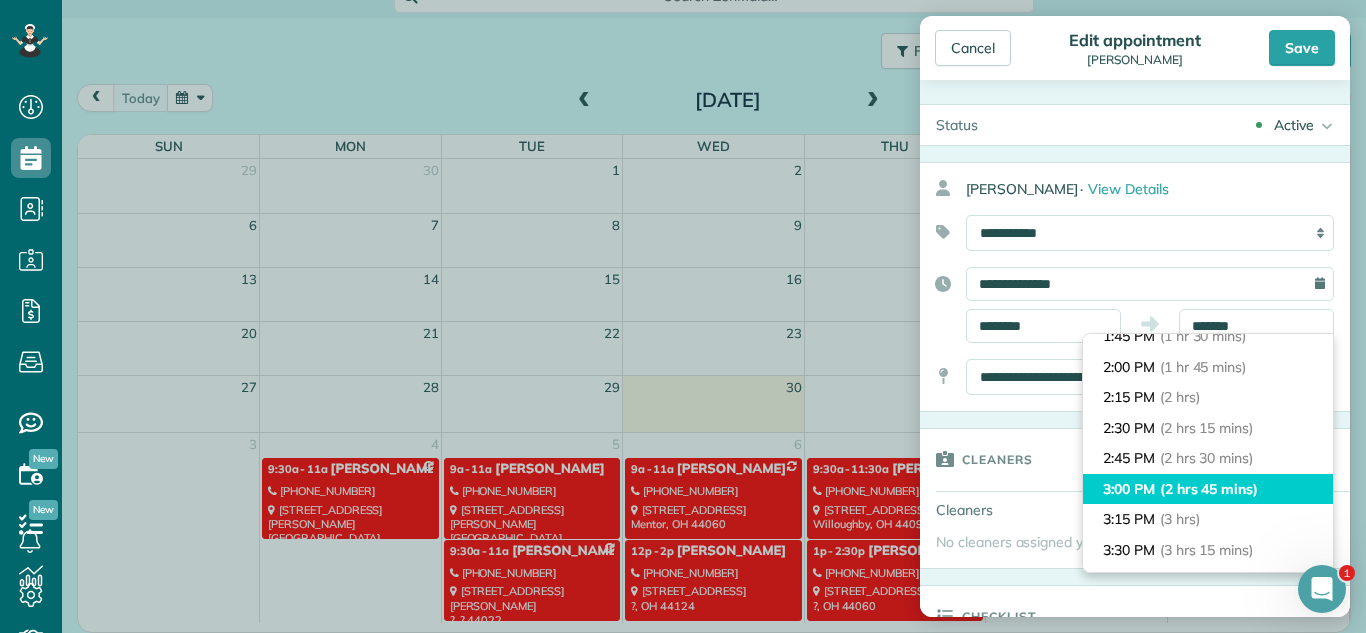 click on "3:00 PM  (2 hrs 45 mins)" at bounding box center (1208, 489) 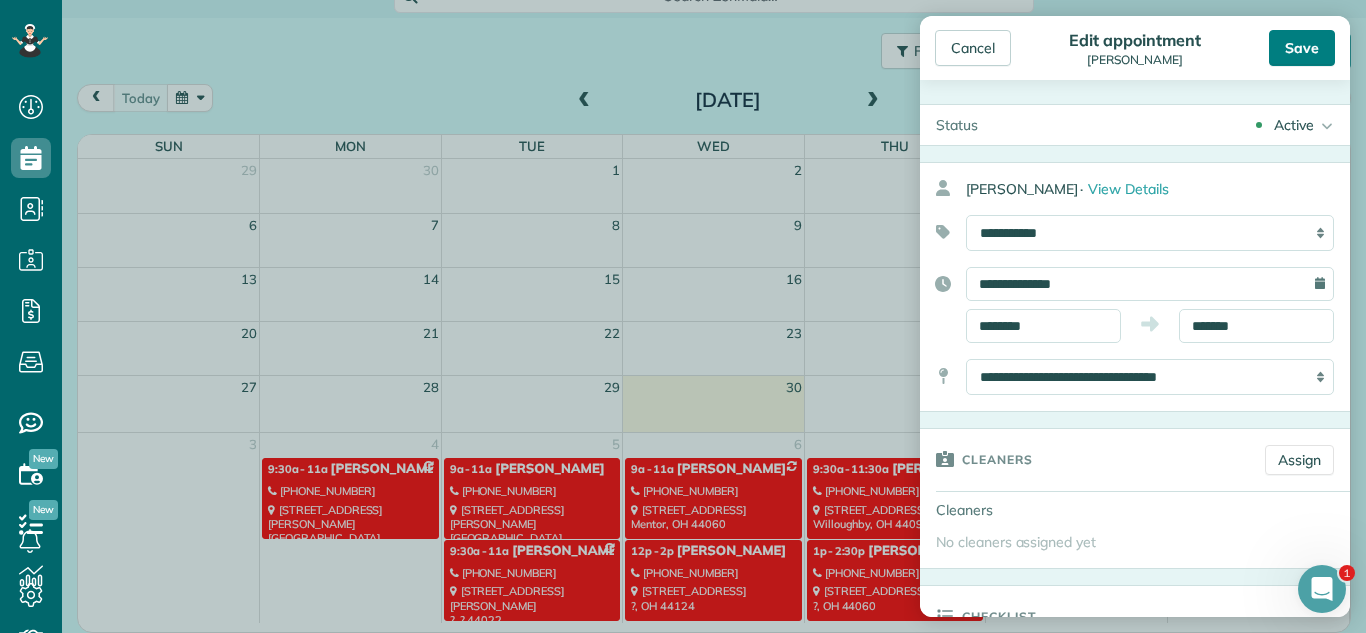 click on "Save" at bounding box center (1302, 48) 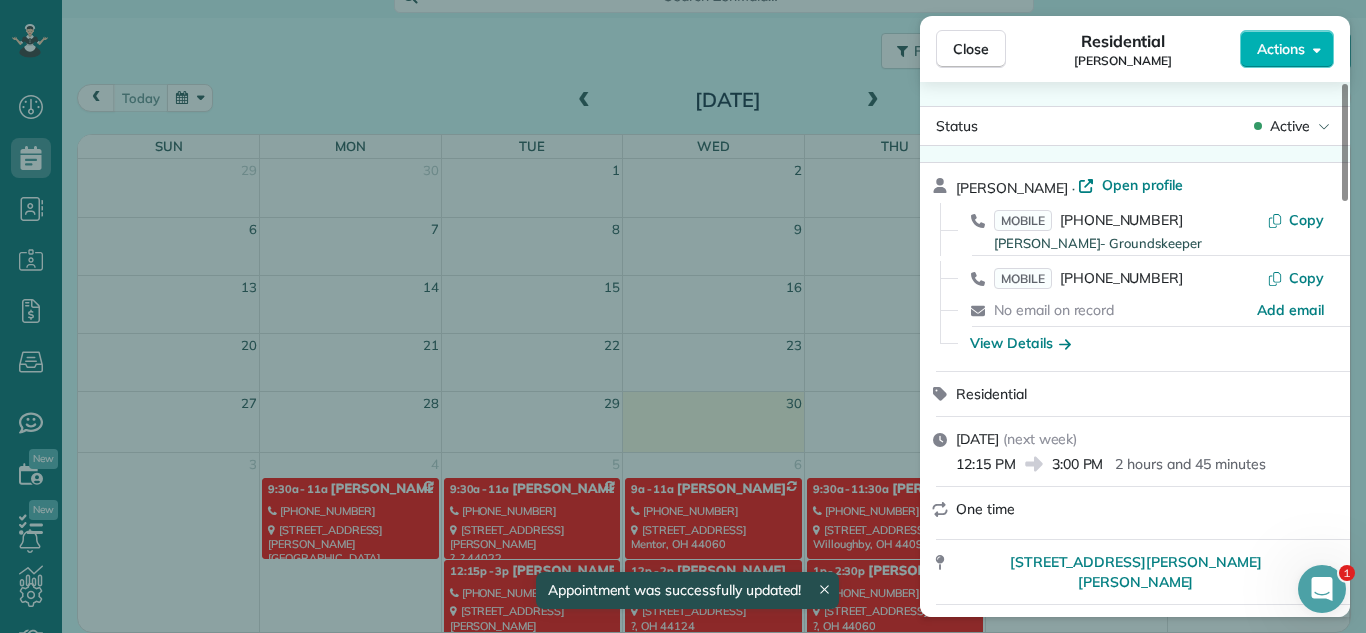 click on "Close Residential [PERSON_NAME] Actions Status Active [PERSON_NAME] · Open profile MOBILE [PHONE_NUMBER] [PERSON_NAME]- Groundskeeper Copy MOBILE [PHONE_NUMBER] Copy No email on record Add email View Details Residential [DATE] ( next week ) 12:15 PM 3:00 PM 2 hours and 45 minutes One time [STREET_ADDRESS][PERSON_NAME][PERSON_NAME] Open access information Service was not rated yet Setup ratings Cleaners Time in and out Assign Invite Cleaners No cleaners assigned yet Checklist Try Now Keep this appointment up to your standards. Stay on top of every detail, keep your cleaners organised, and your client happy. Assign a checklist Watch a 5 min demo Billing Billing actions Service Service Price (1x $0.00) $0.00 Add an item Overcharge $0.00 Discount $0.00 Coupon discount - Primary tax [GEOGRAPHIC_DATA] Tax (7.25%) $0.00 Secondary tax - Total appointment price $0.00 Tips collected $0.00 Mark as paid Total including tip $0.00 Get paid online in no-time! Send an invoice and reward your cleaners with tips - Check" at bounding box center (683, 316) 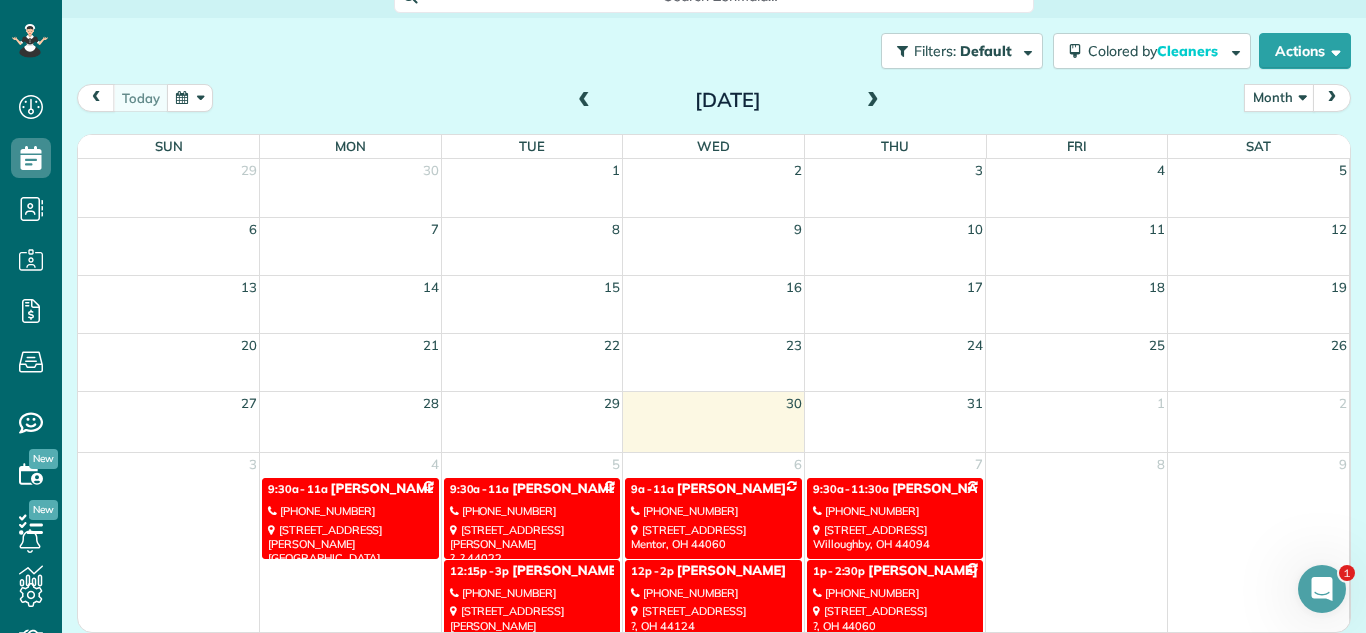 click on "[PHONE_NUMBER]" at bounding box center (895, 593) 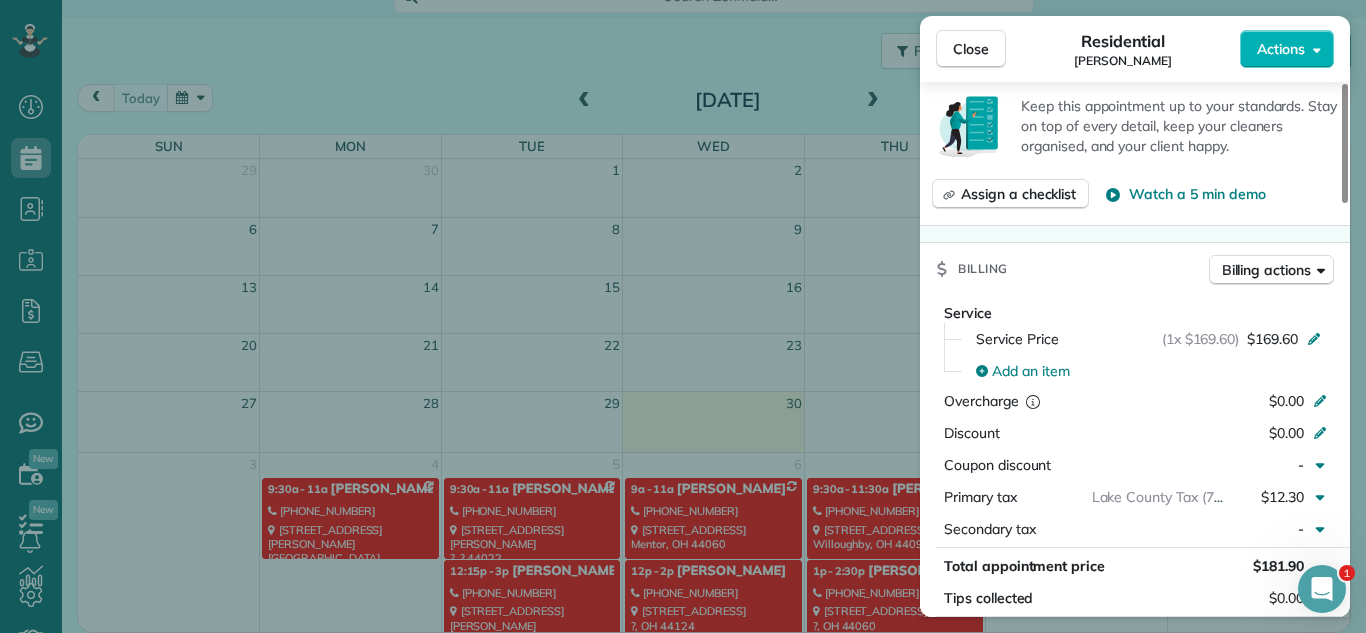 scroll, scrollTop: 740, scrollLeft: 0, axis: vertical 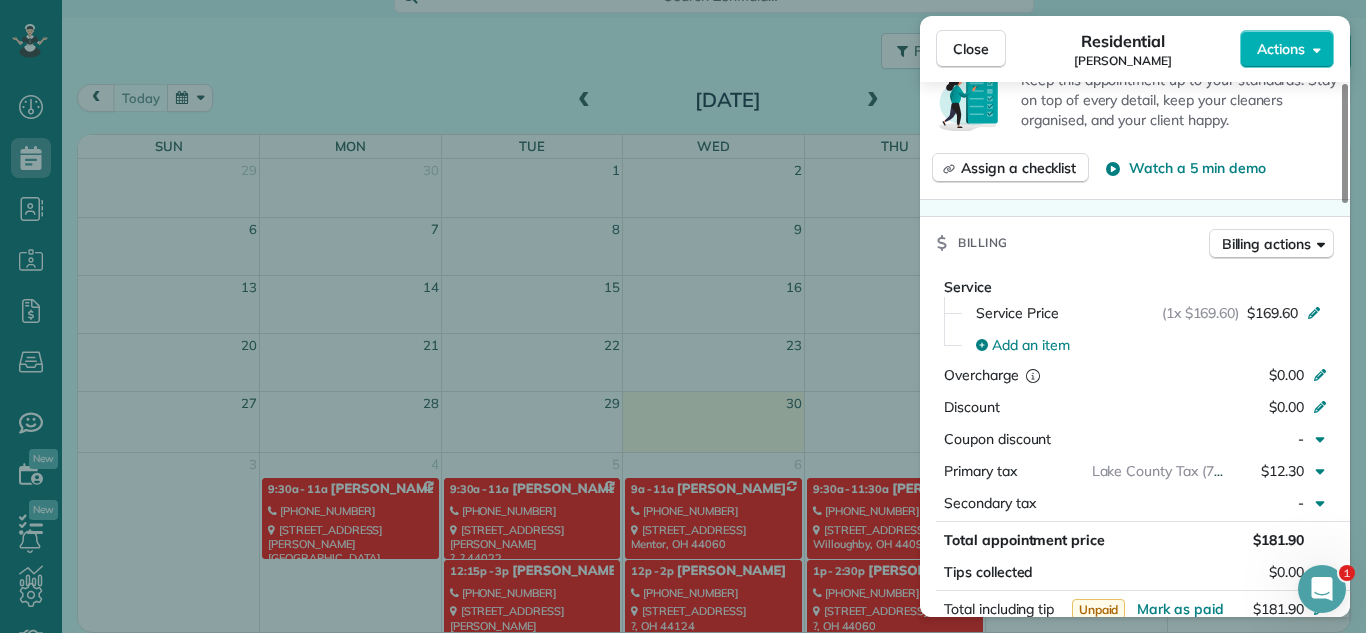 click on "Close Residential [PERSON_NAME] Actions Status Active [PERSON_NAME] · Open profile MOBILE [PHONE_NUMBER] Copy No email on record Add email View Details Residential [DATE] ( next week ) 1:00 PM 2:30 PM 1 hours and 30 minutes Repeats every 2 weeks Edit recurring service Next ([DATE]) [STREET_ADDRESS] ? OH 44060 Open access information Service was not rated yet Setup ratings Cleaners Time in and out Assign Invite Cleaners No cleaners assigned yet Checklist Try Now Keep this appointment up to your standards. Stay on top of every detail, keep your cleaners organised, and your client happy. Assign a checklist Watch a 5 min demo Billing Billing actions Service Service Price (1x $169.60) $169.60 Add an item Overcharge $0.00 Discount $0.00 Coupon discount - Primary tax [GEOGRAPHIC_DATA] Tax (7.25%) $12.30 Secondary tax - Total appointment price $181.90 Tips collected $0.00 Unpaid Mark as paid Total including tip $181.90 Get paid online in no-time! Send an invoice and reward your cleaners with tips - - 0" at bounding box center [683, 316] 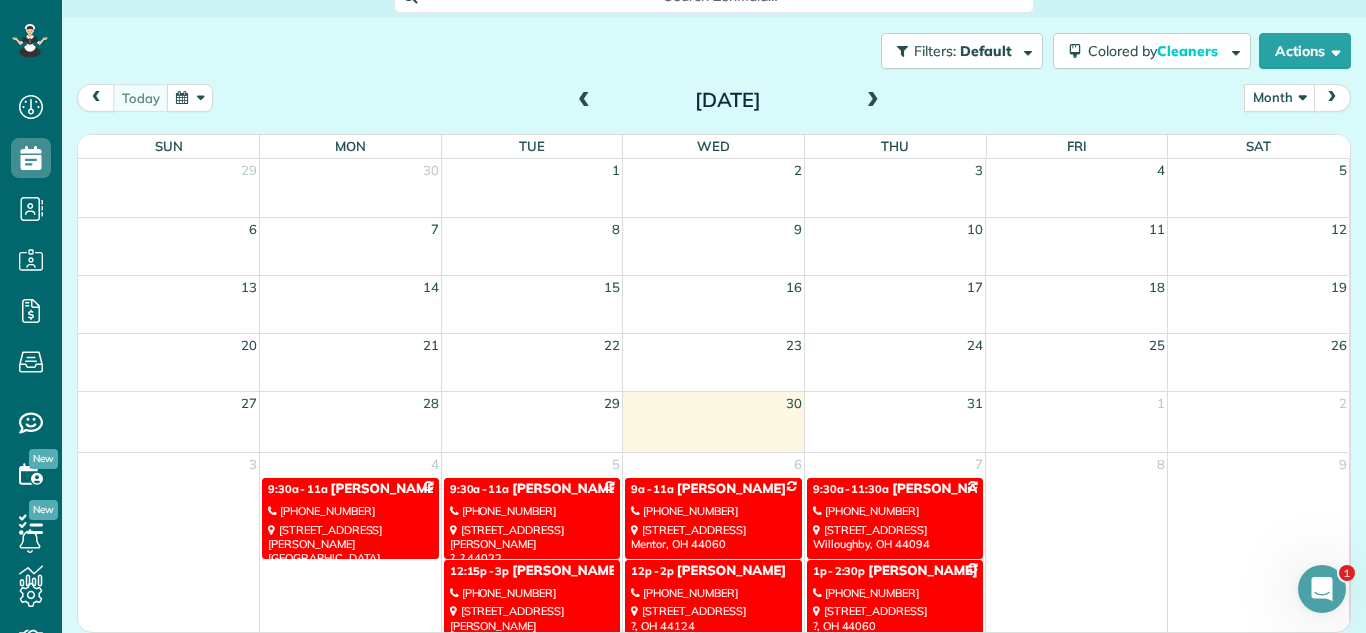 click on "Month" at bounding box center (1279, 97) 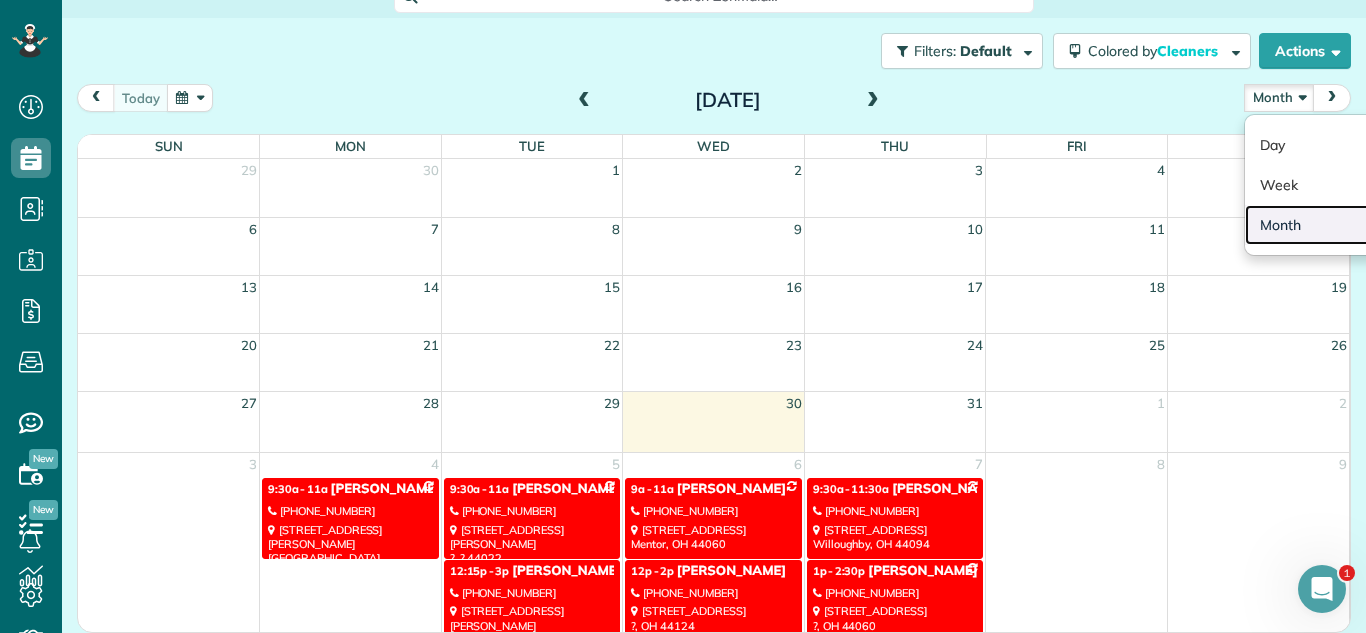 click on "Month" at bounding box center (1324, 225) 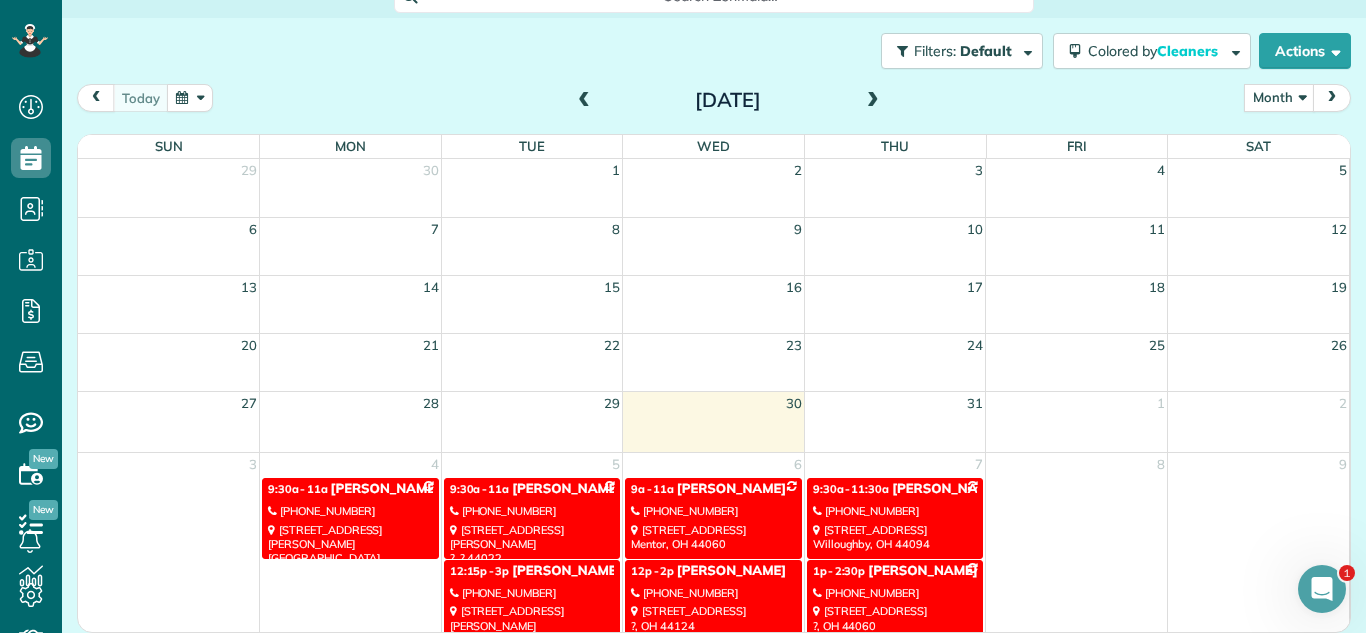 click at bounding box center (873, 101) 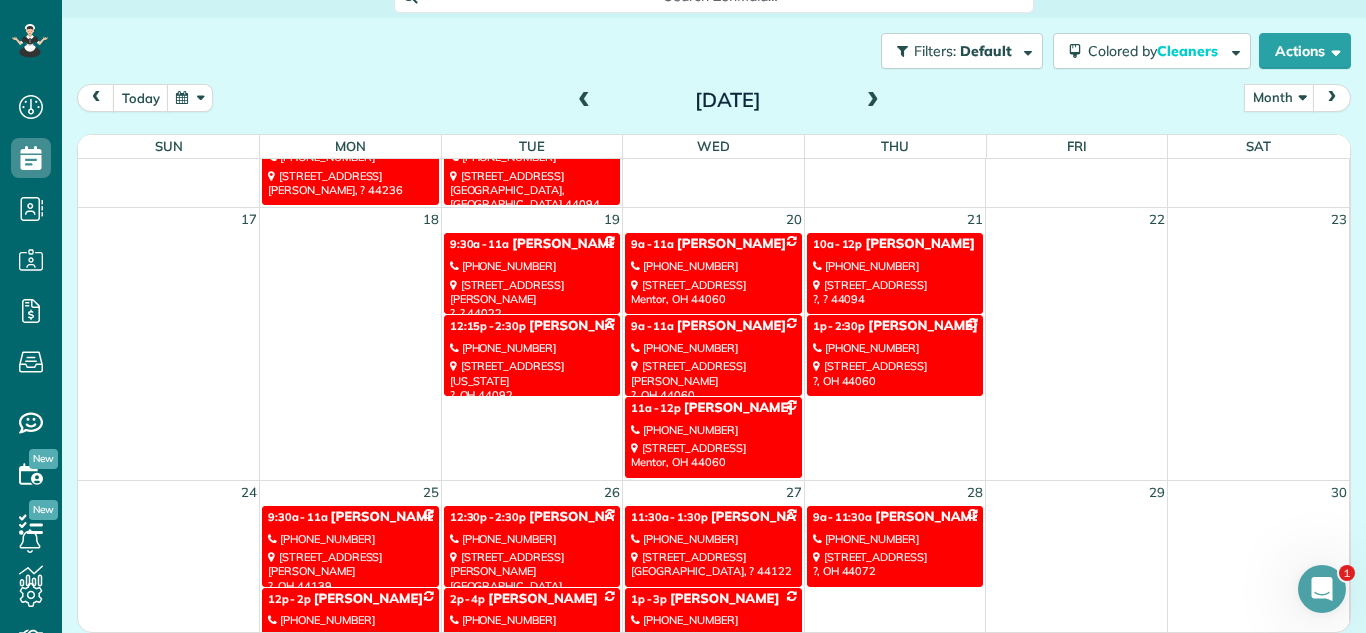 scroll, scrollTop: 0, scrollLeft: 0, axis: both 